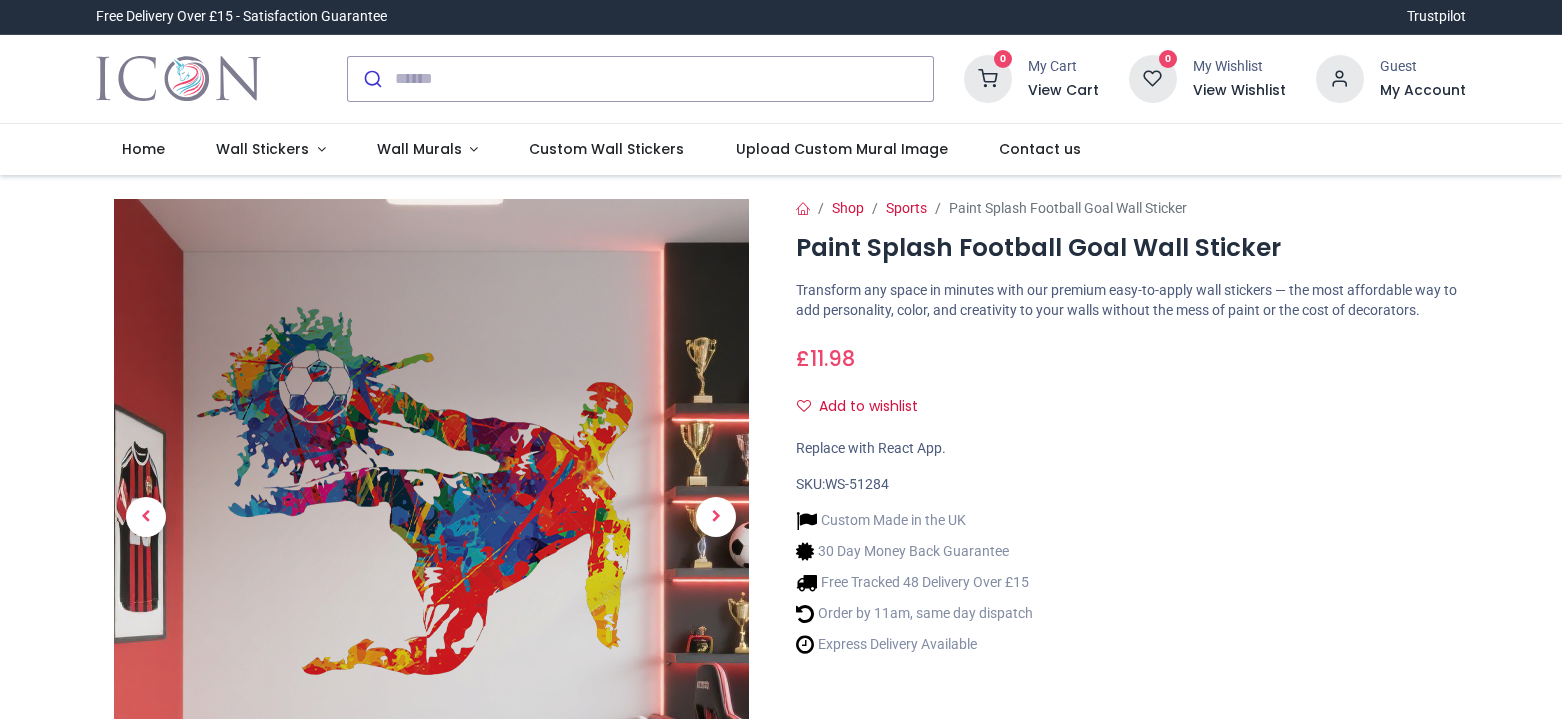 scroll, scrollTop: 0, scrollLeft: 0, axis: both 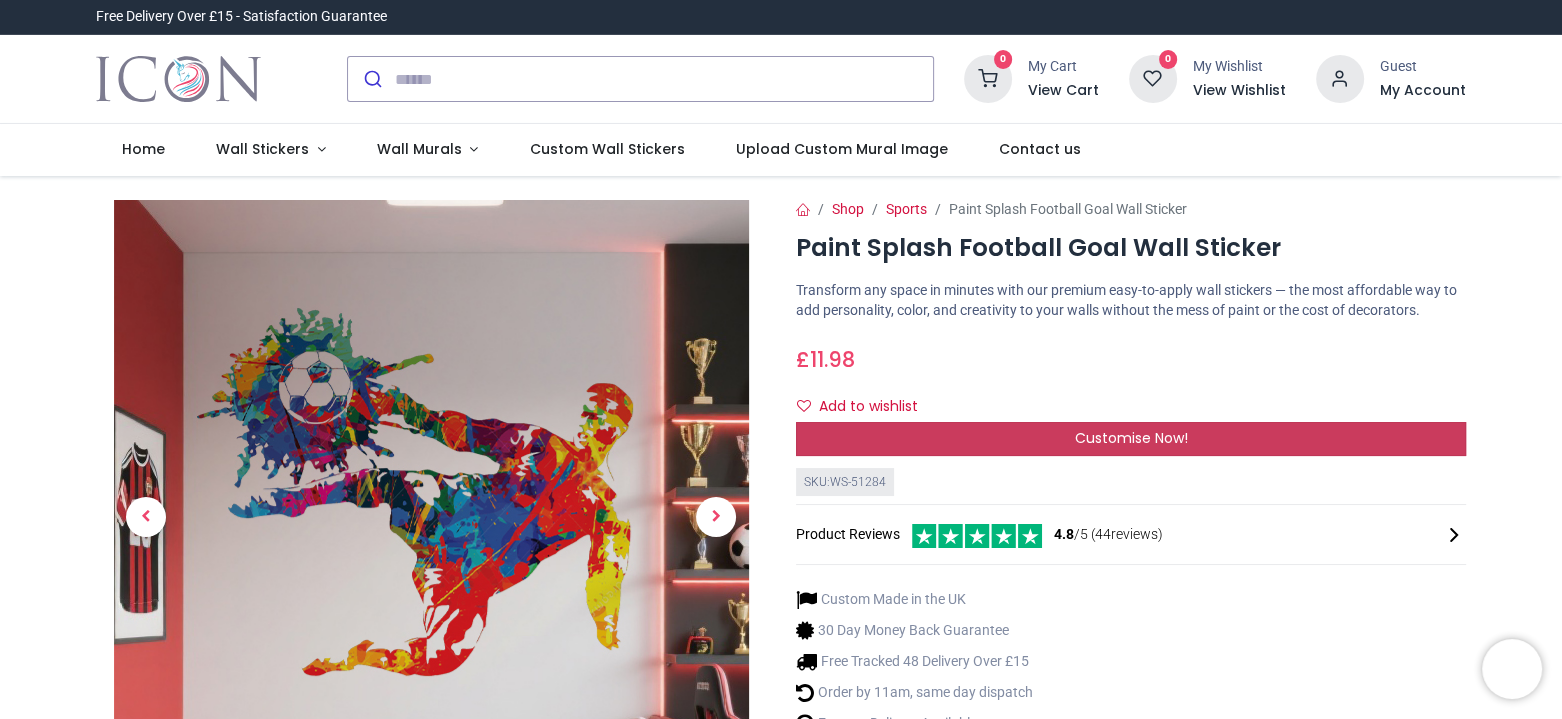click on "Customise Now!" at bounding box center [1130, 438] 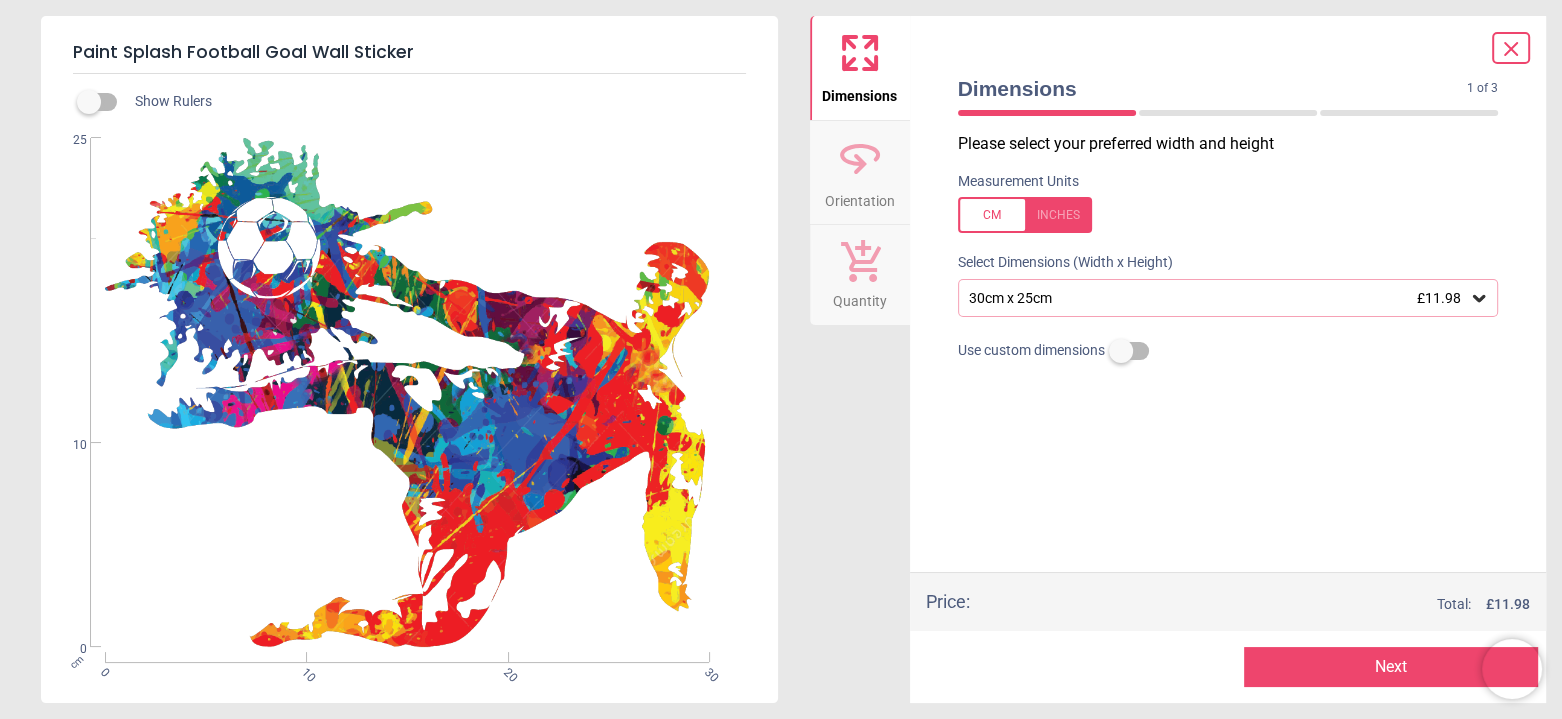 click 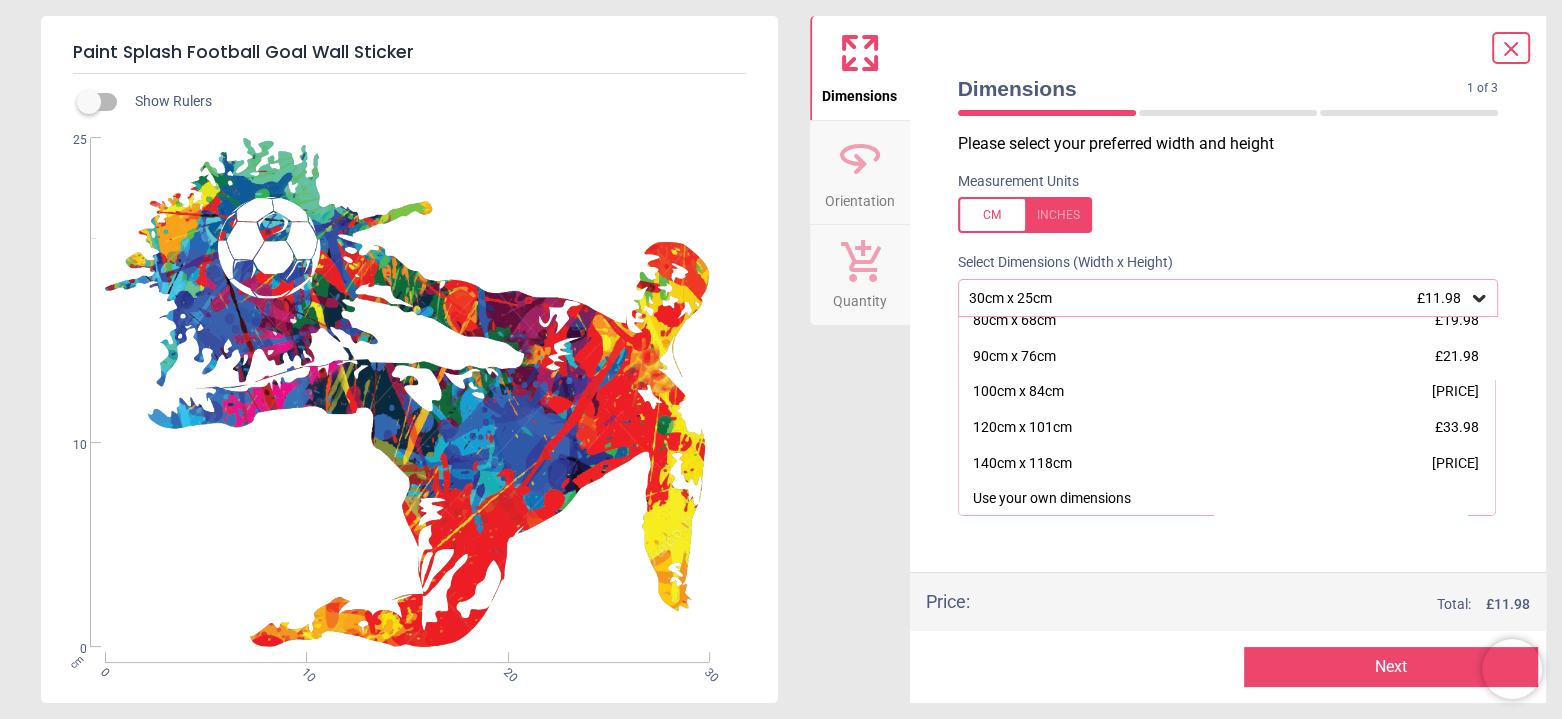 scroll, scrollTop: 193, scrollLeft: 0, axis: vertical 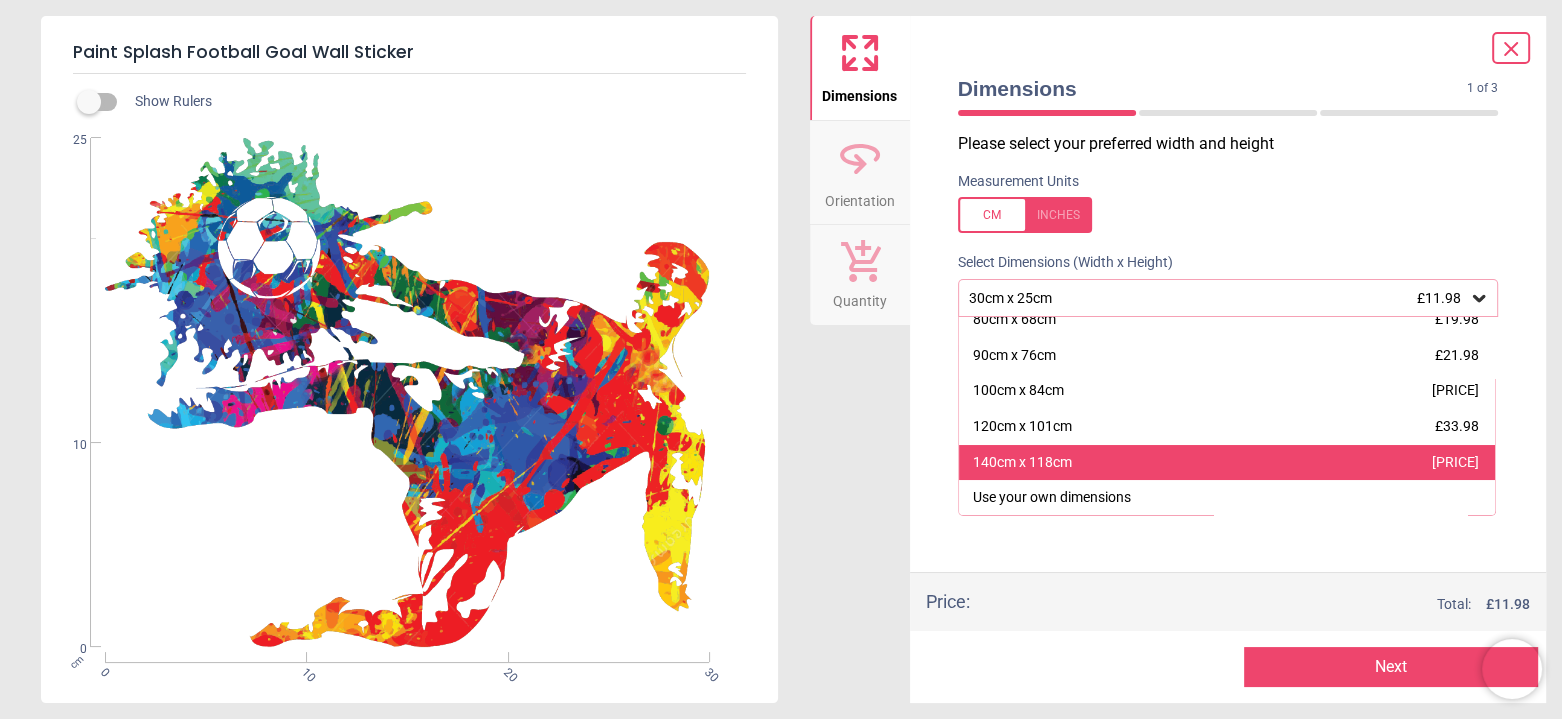 click on "140cm x 118cm £37.98" at bounding box center (1227, 463) 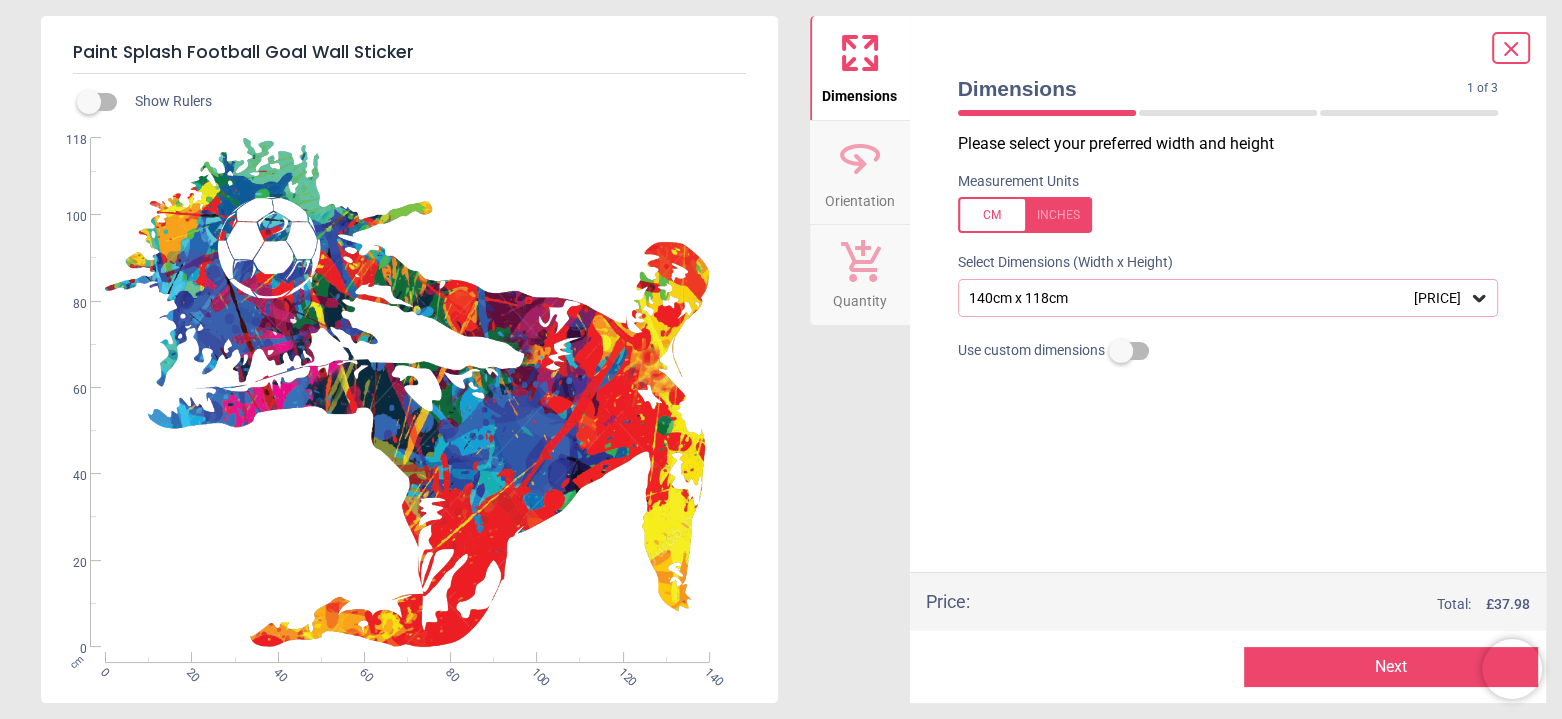 click on "1   of  4" at bounding box center (1228, 113) 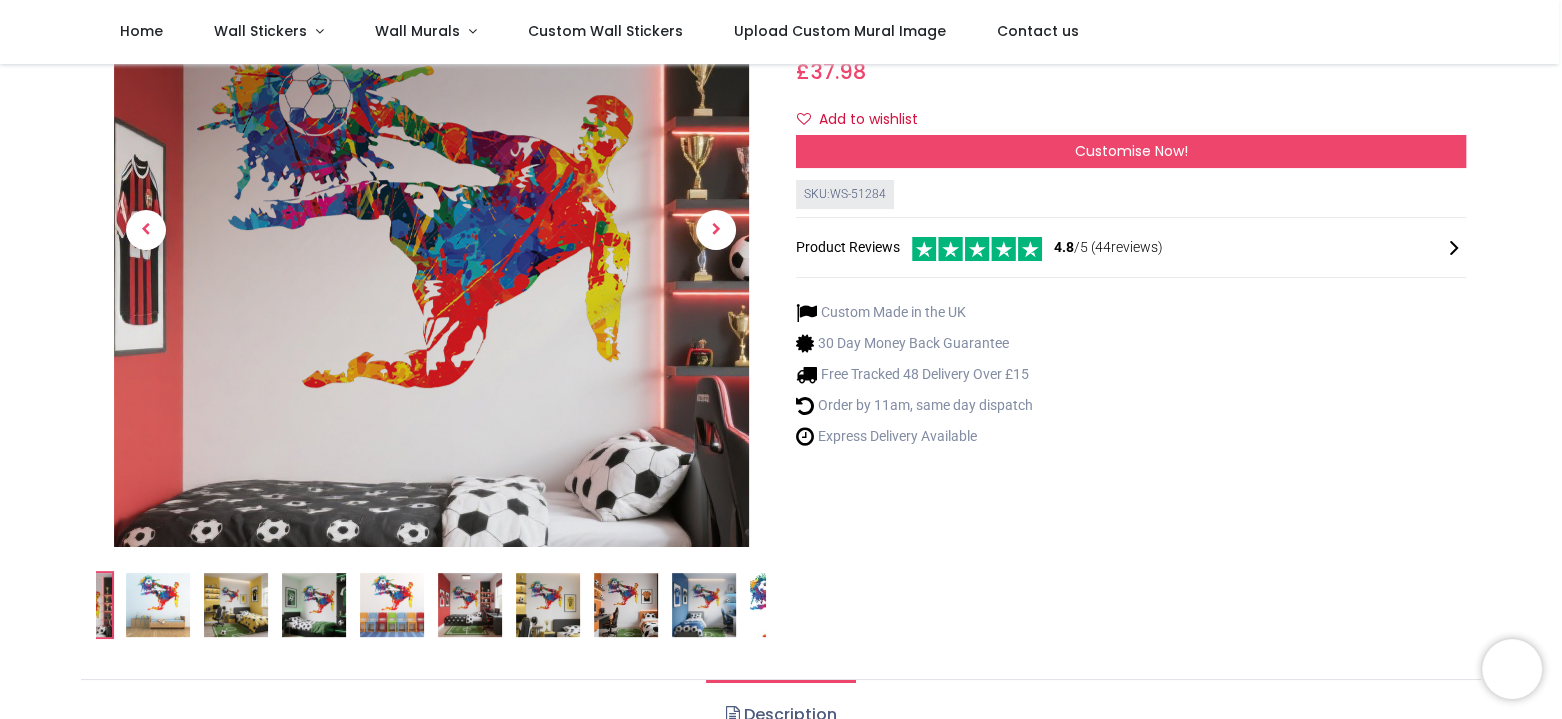 scroll, scrollTop: 400, scrollLeft: 0, axis: vertical 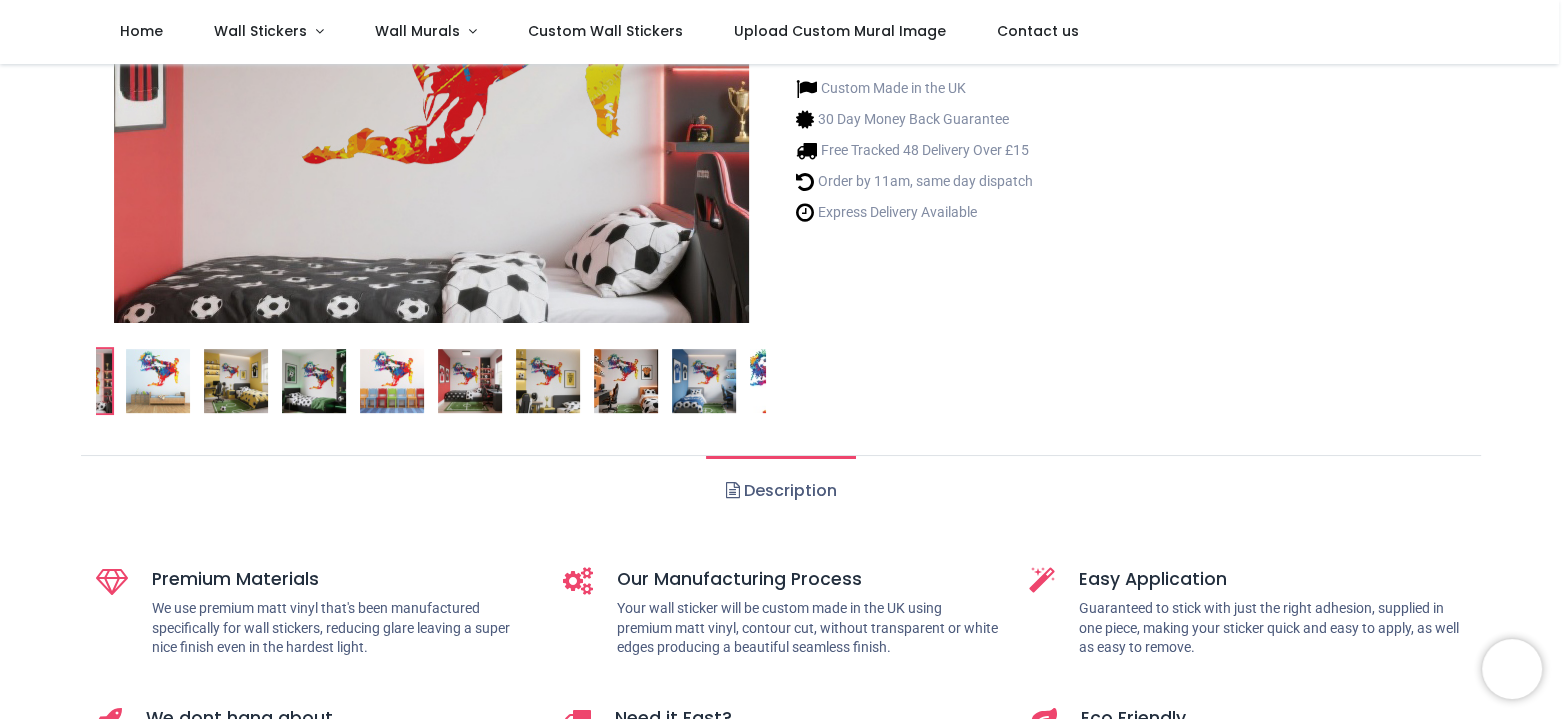 click at bounding box center [548, 381] 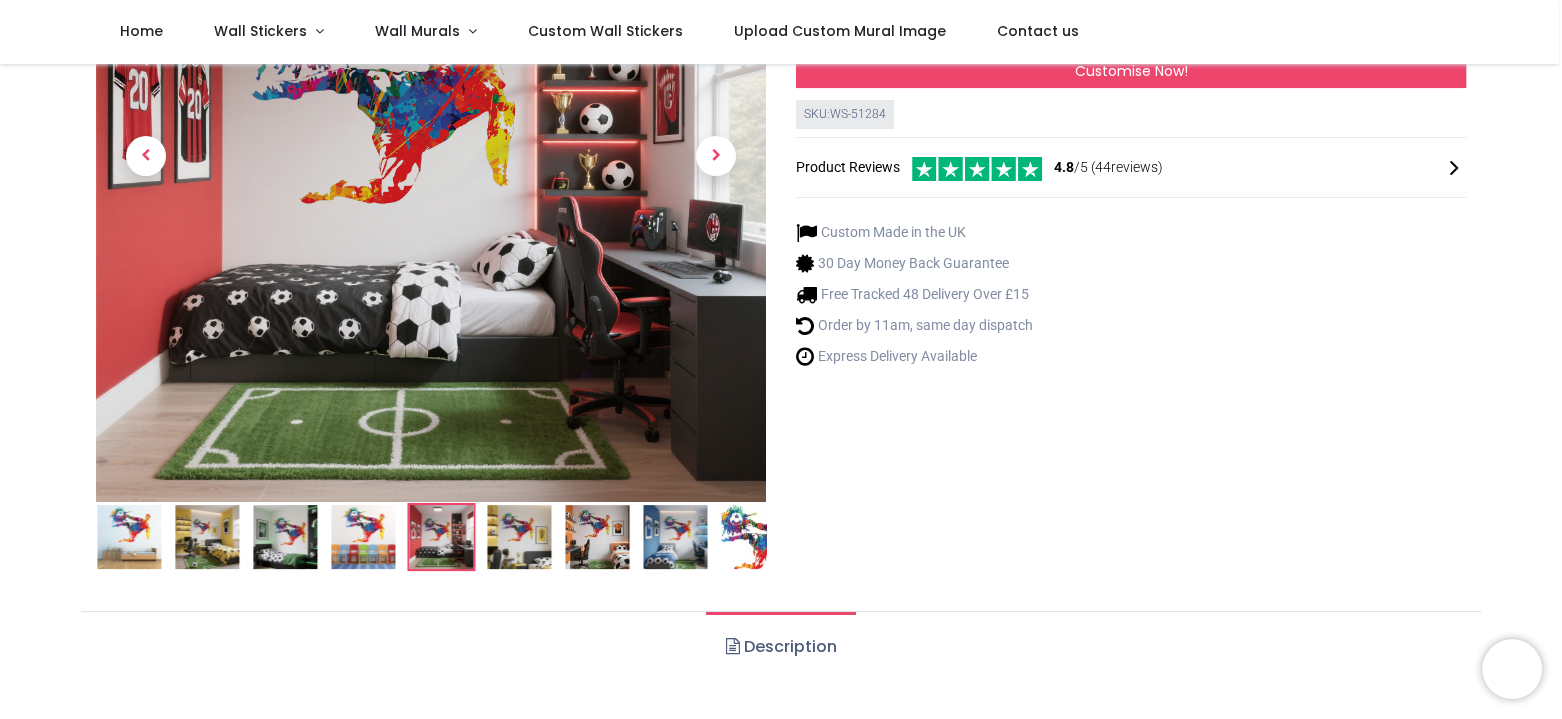 scroll, scrollTop: 300, scrollLeft: 0, axis: vertical 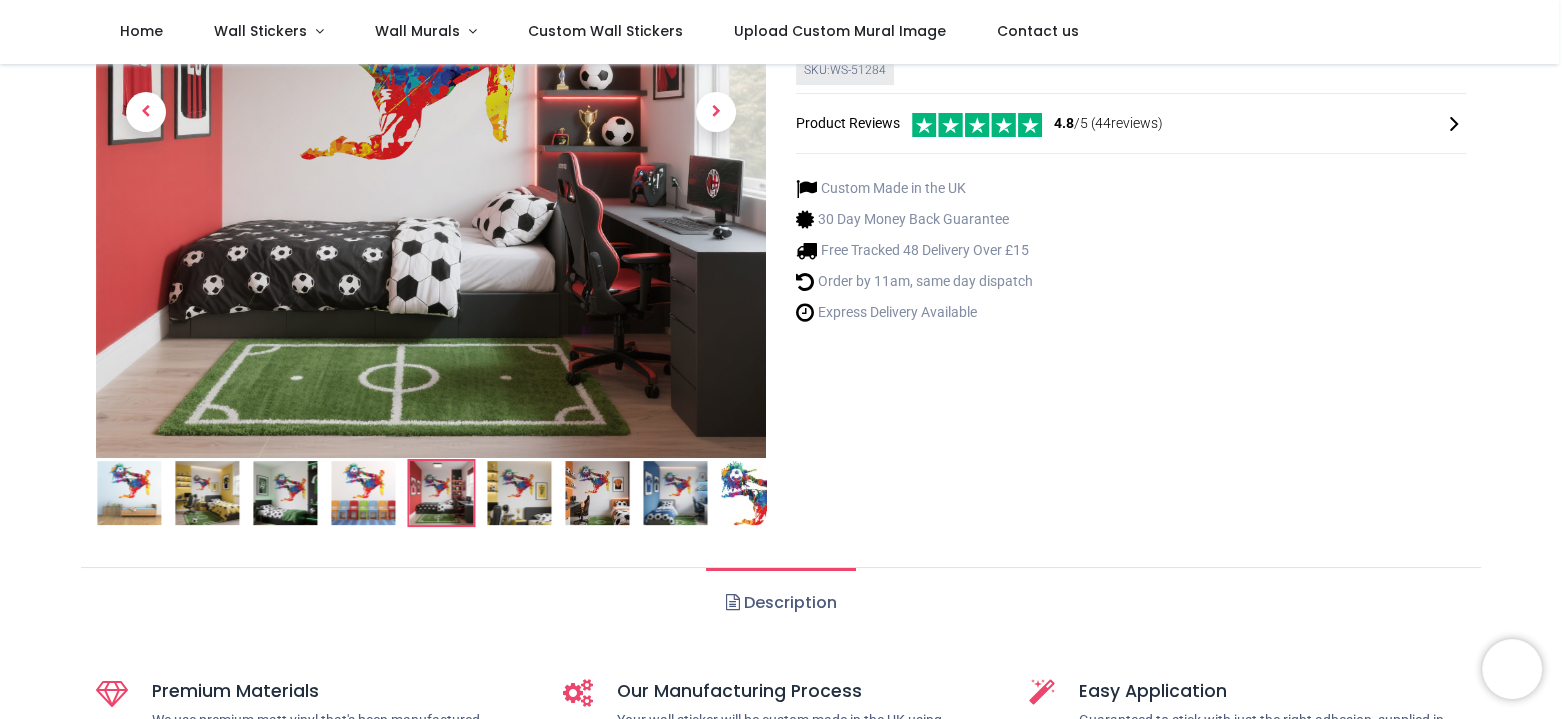 click at bounding box center (597, 493) 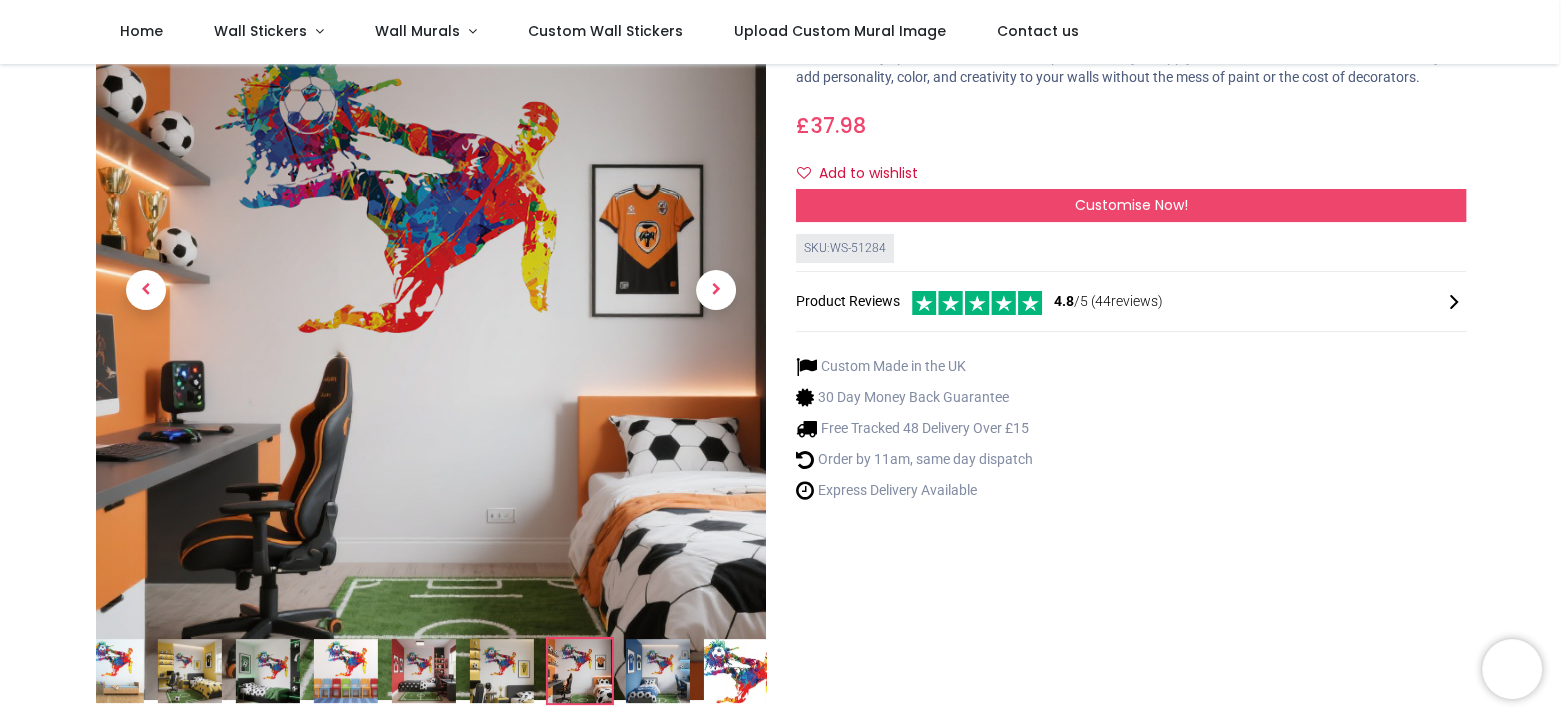 scroll, scrollTop: 100, scrollLeft: 0, axis: vertical 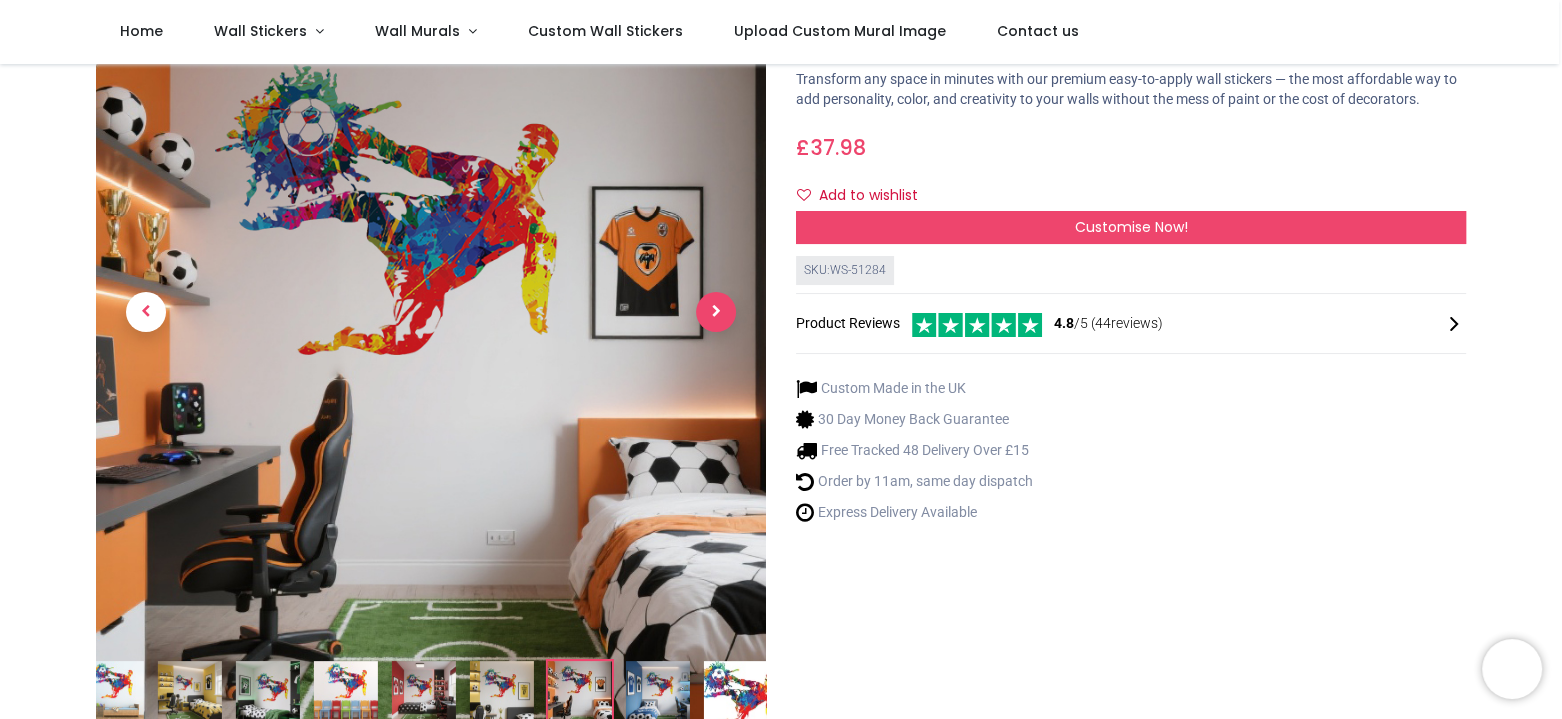 click at bounding box center (716, 312) 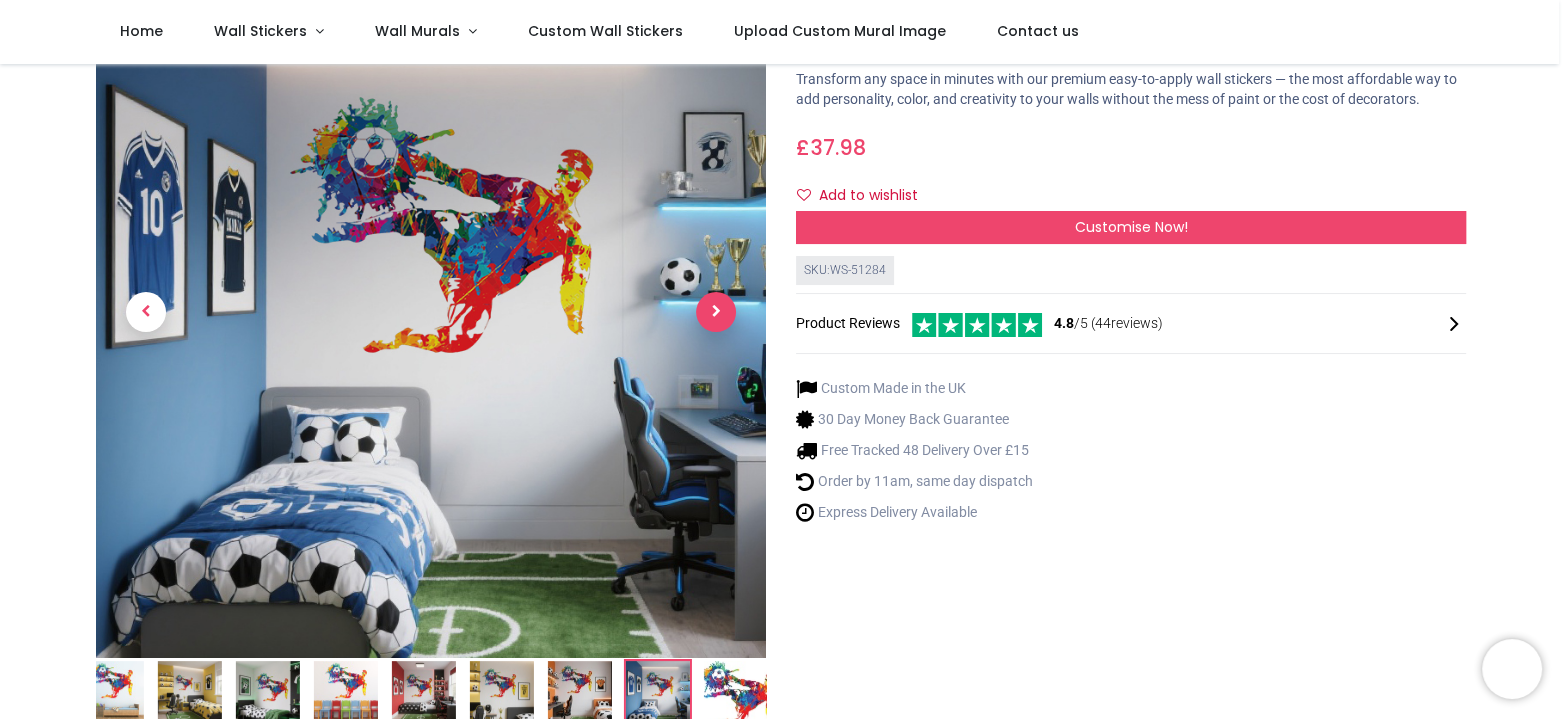 click at bounding box center [716, 312] 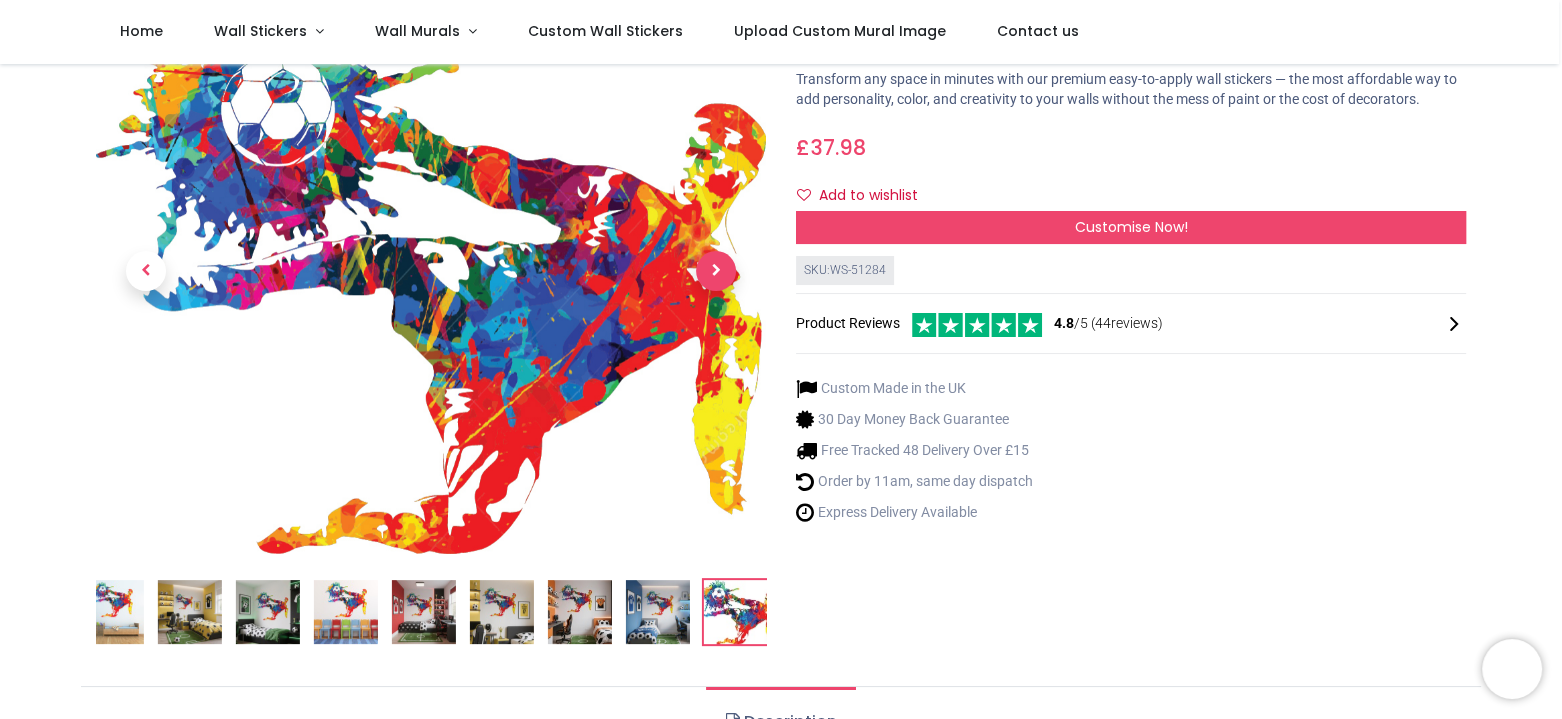 click at bounding box center [716, 271] 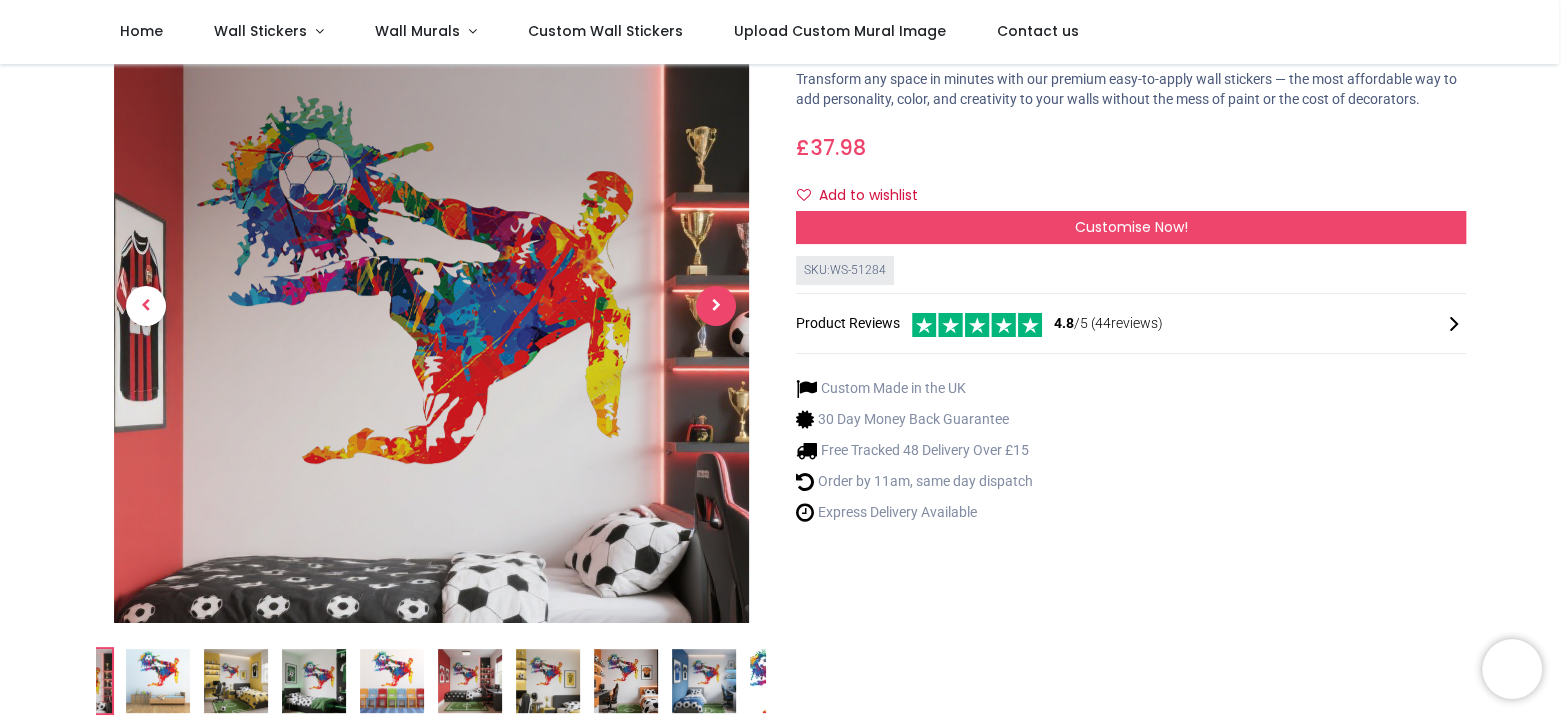 click at bounding box center (716, 306) 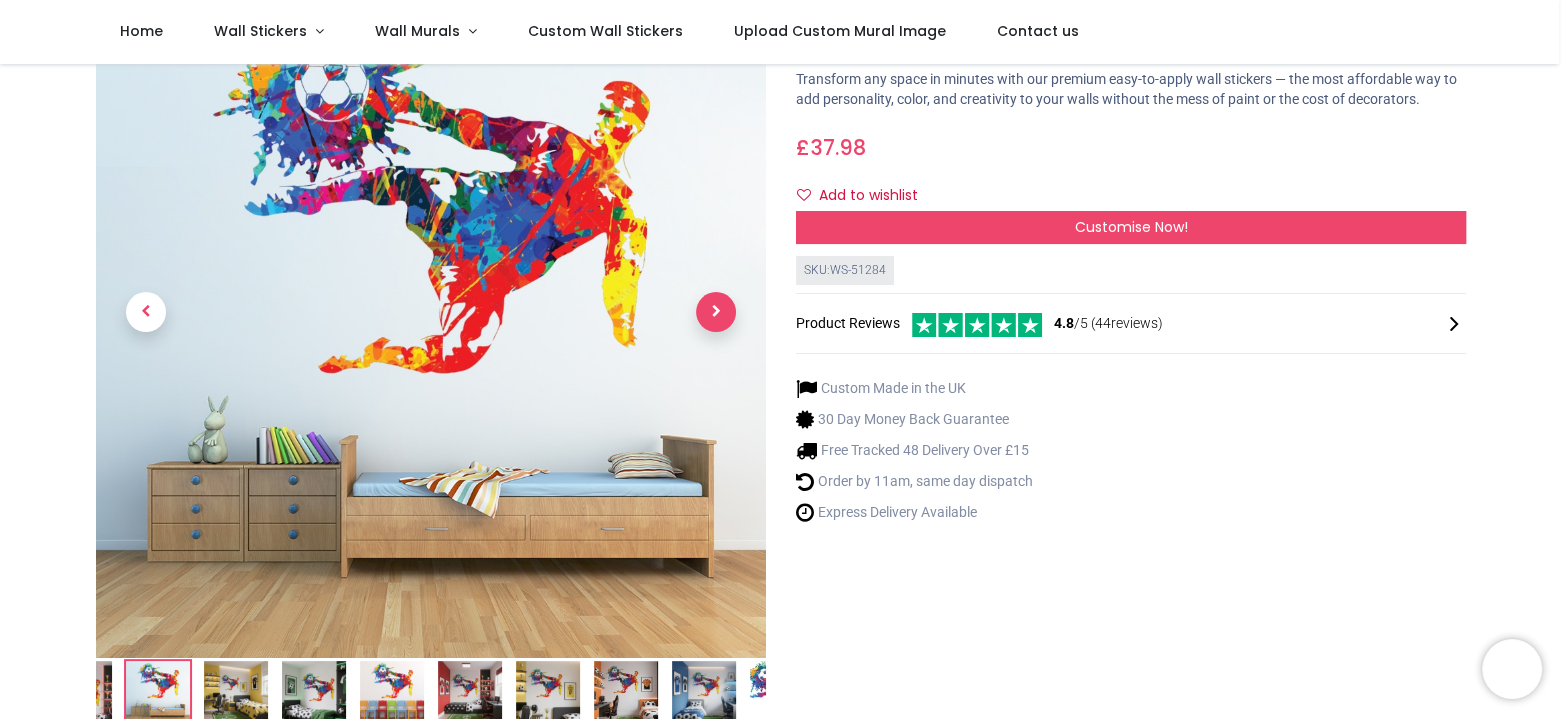 click at bounding box center [716, 312] 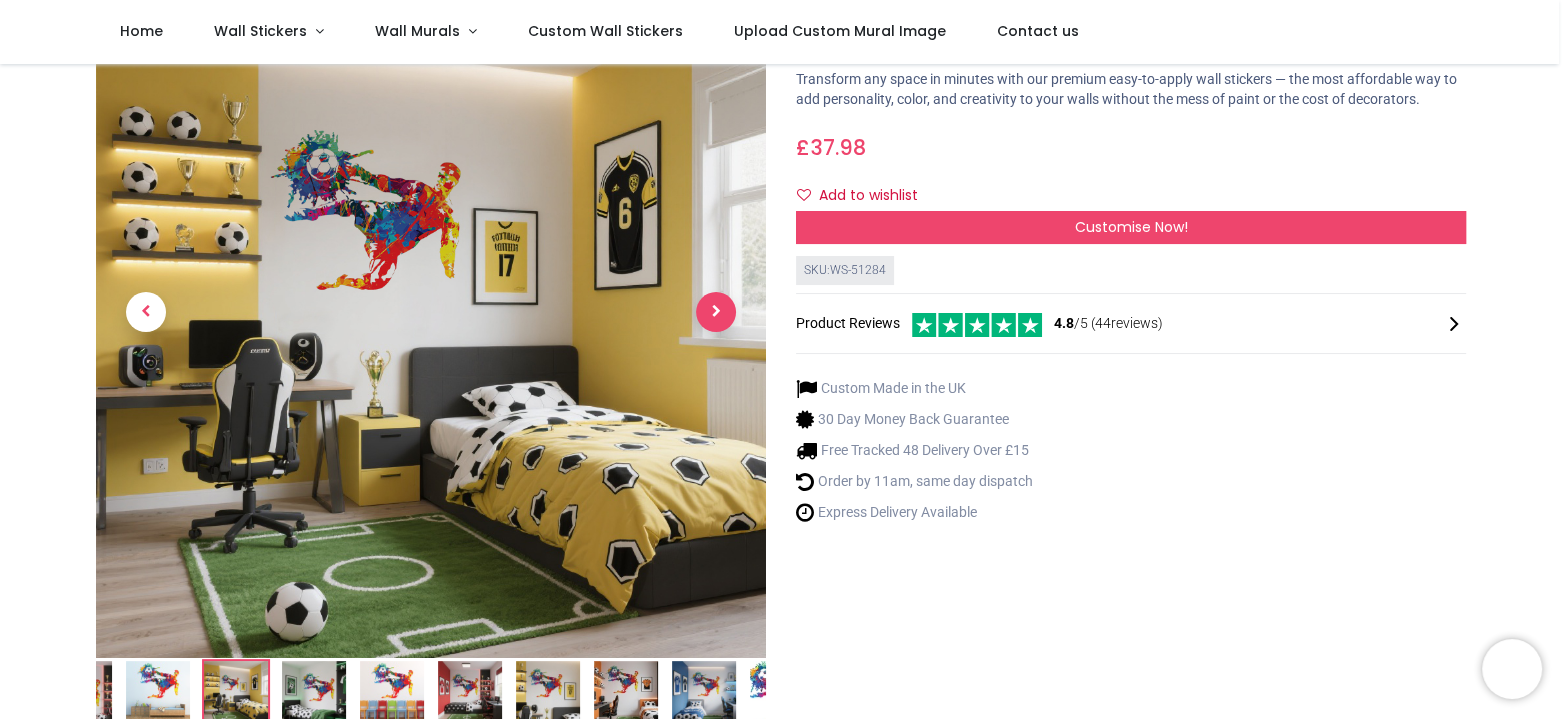 click at bounding box center (716, 312) 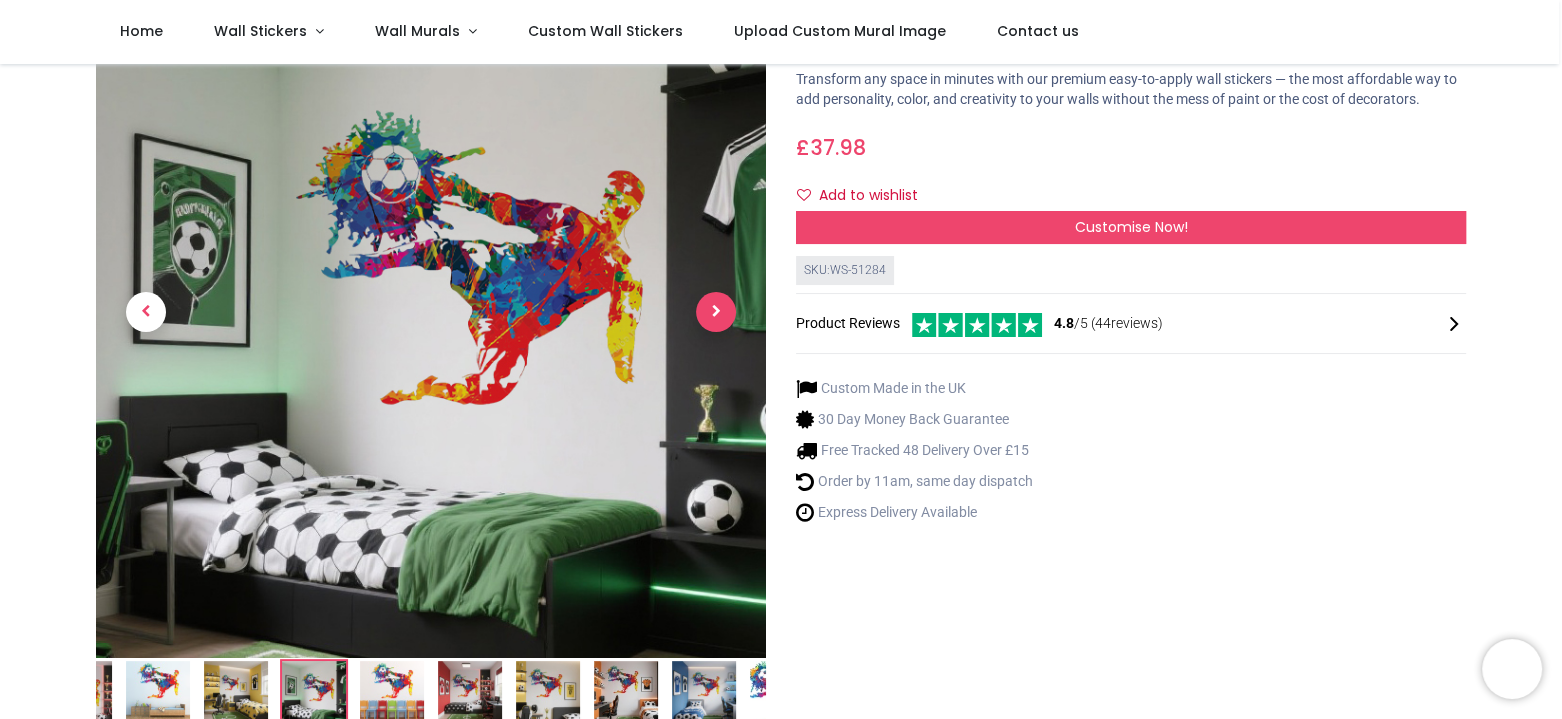 click at bounding box center (716, 312) 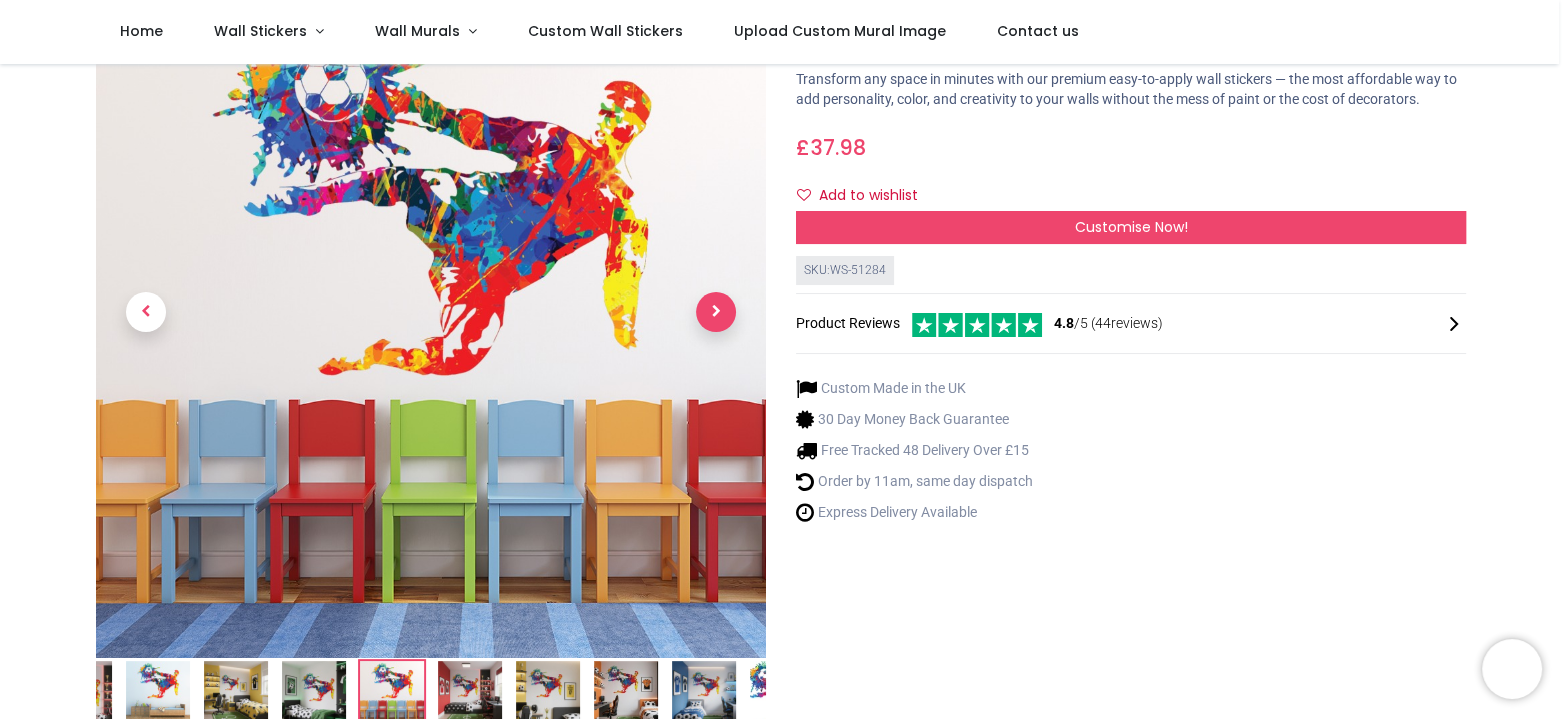 click at bounding box center [716, 312] 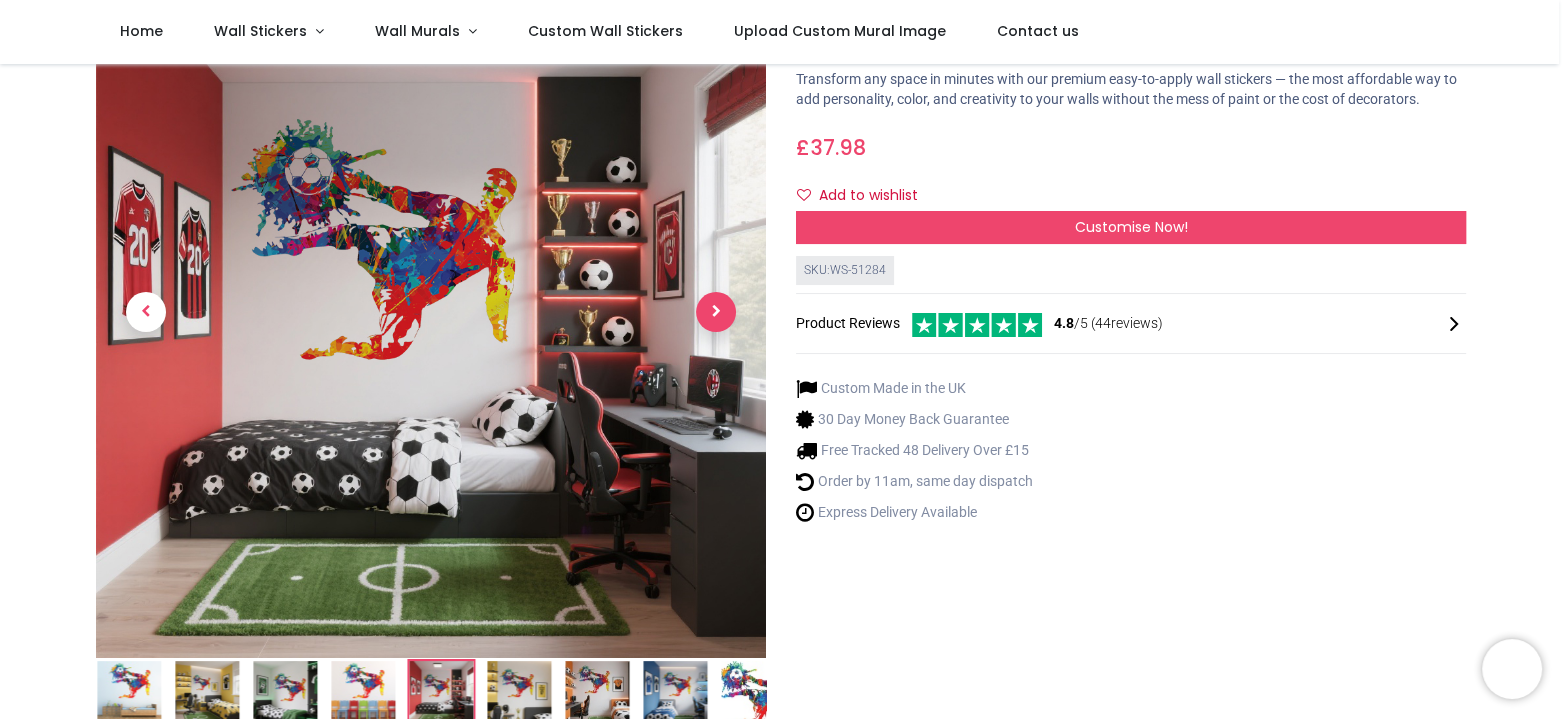 click at bounding box center [716, 312] 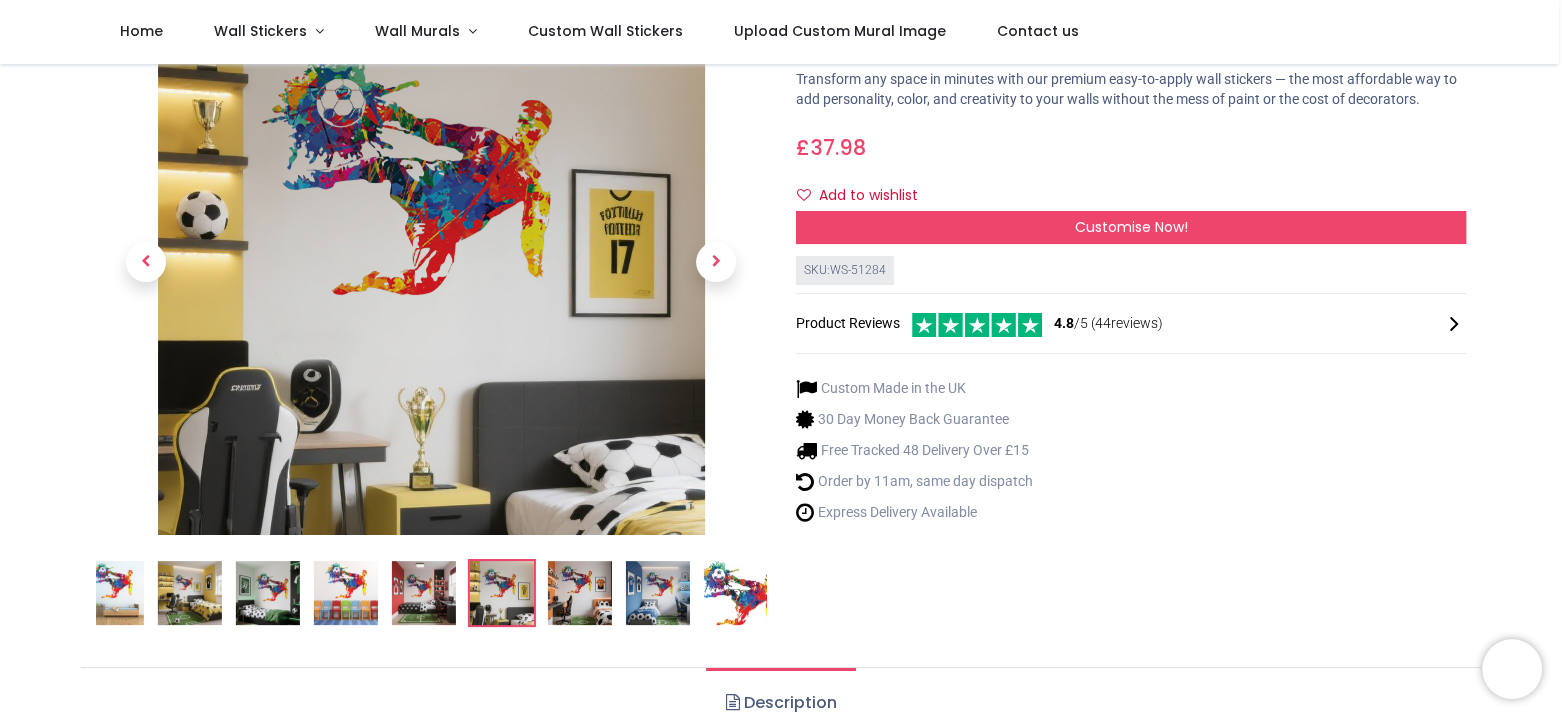 click at bounding box center [716, 262] 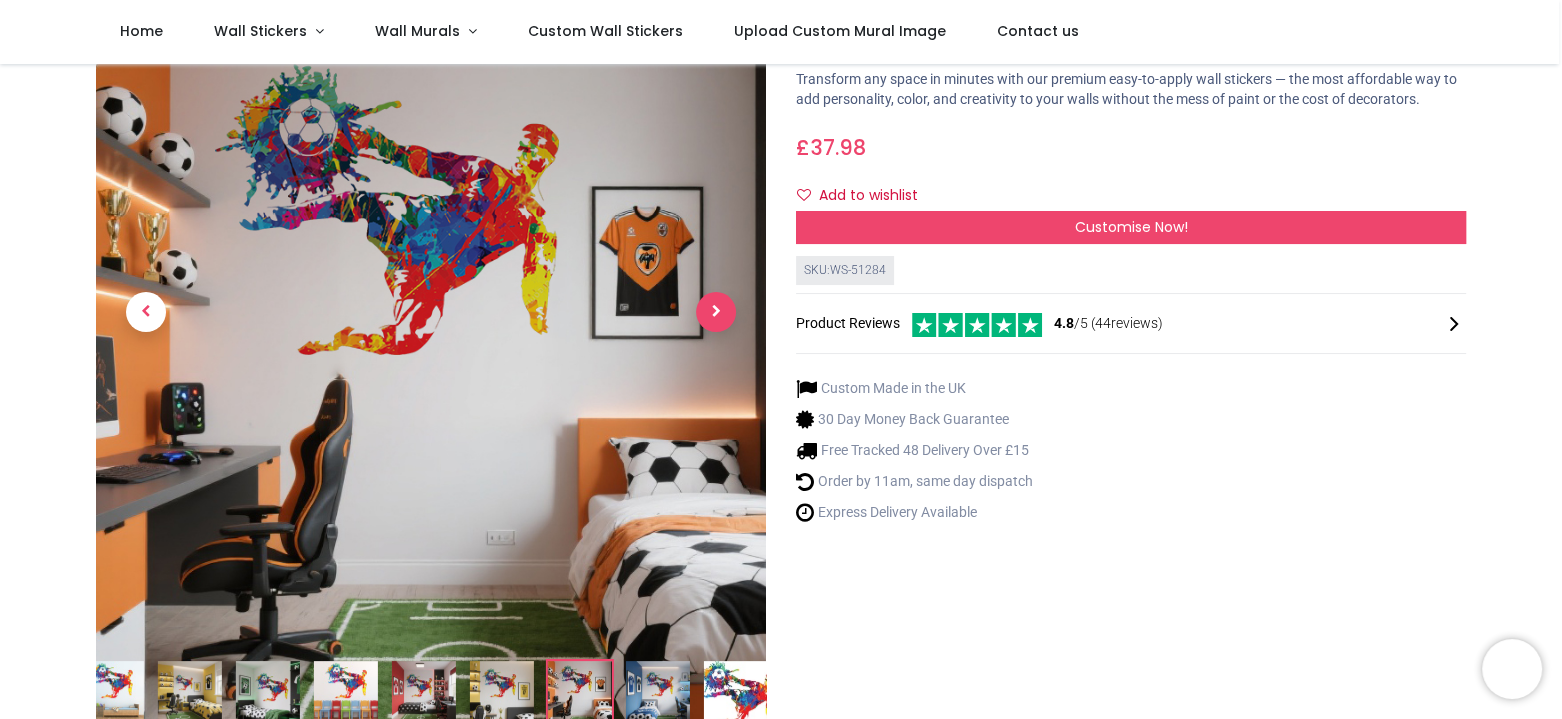 click at bounding box center [716, 312] 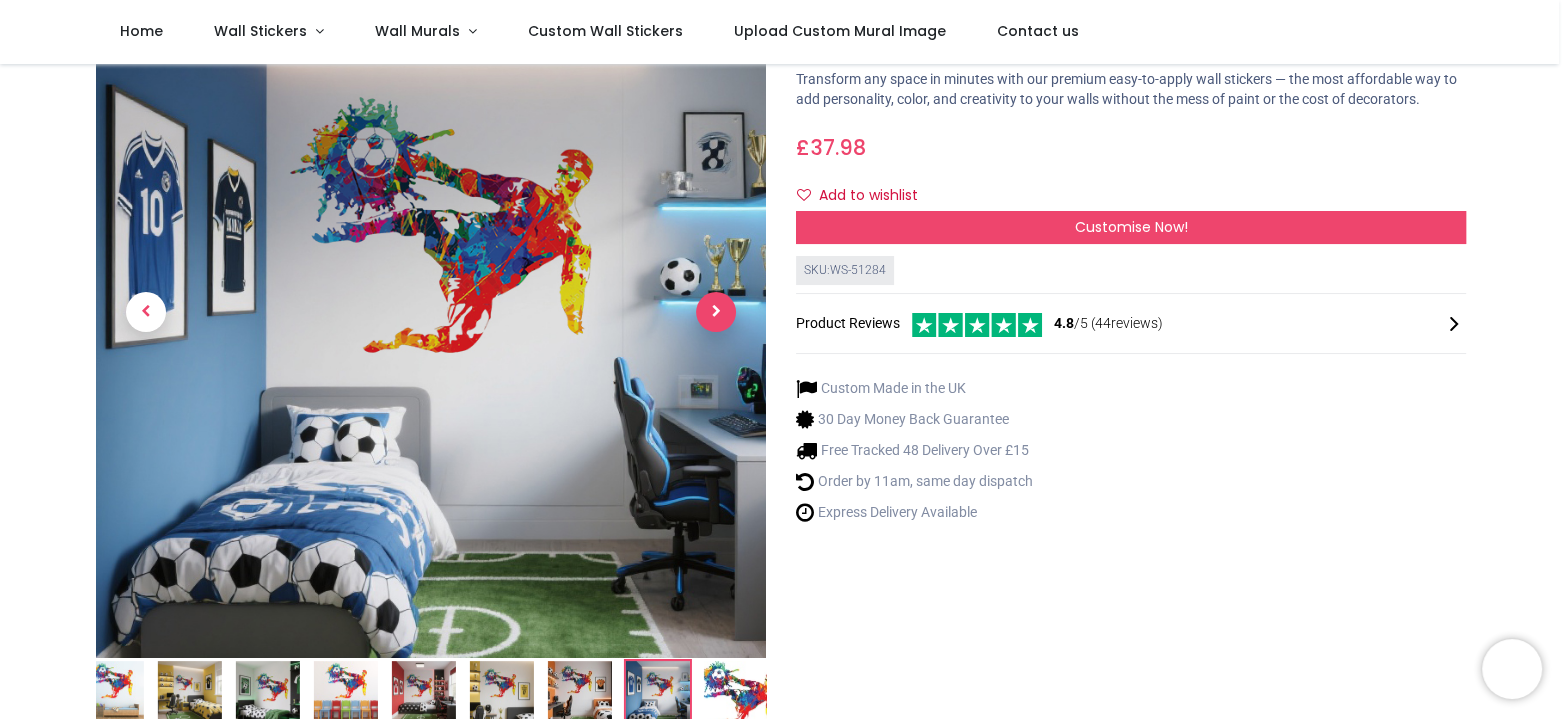 click at bounding box center (716, 312) 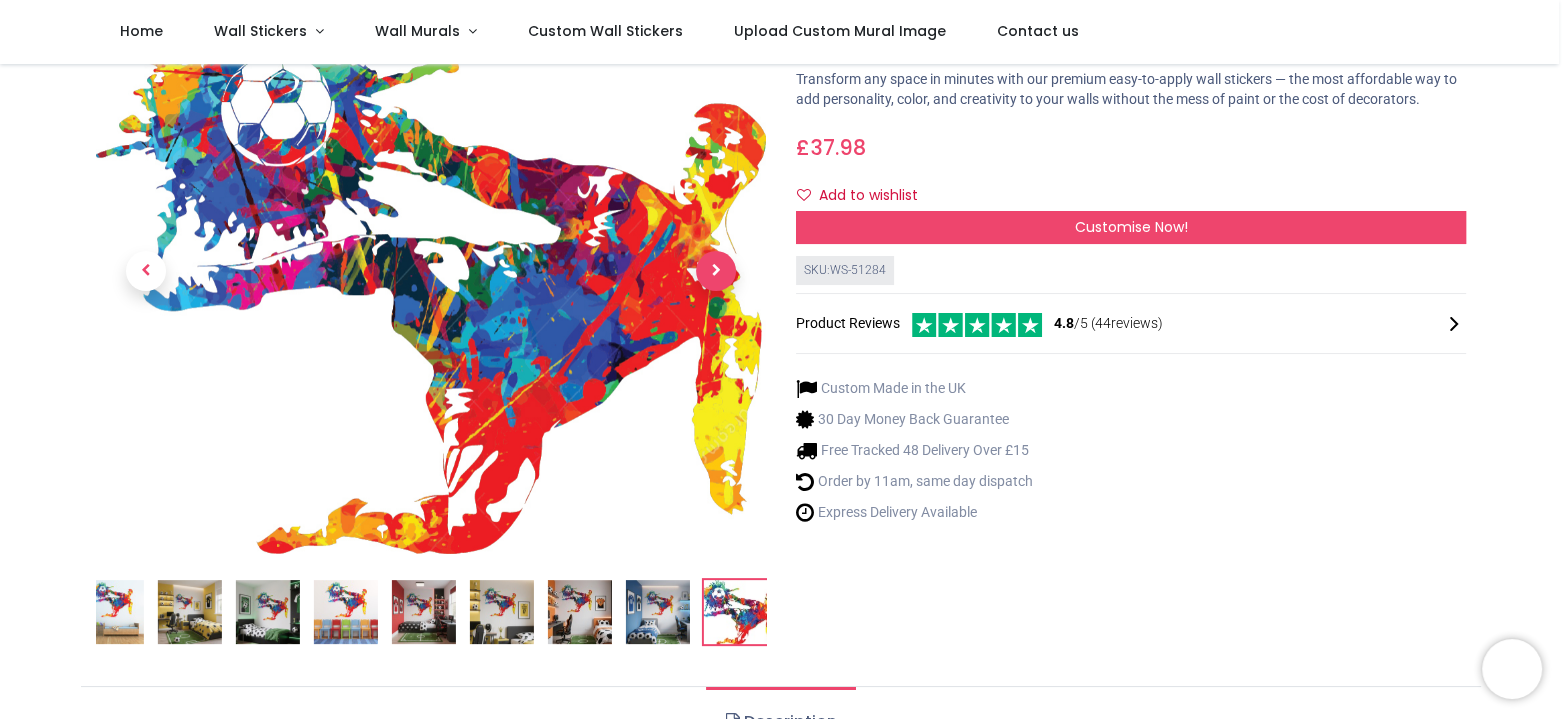 click at bounding box center (716, 271) 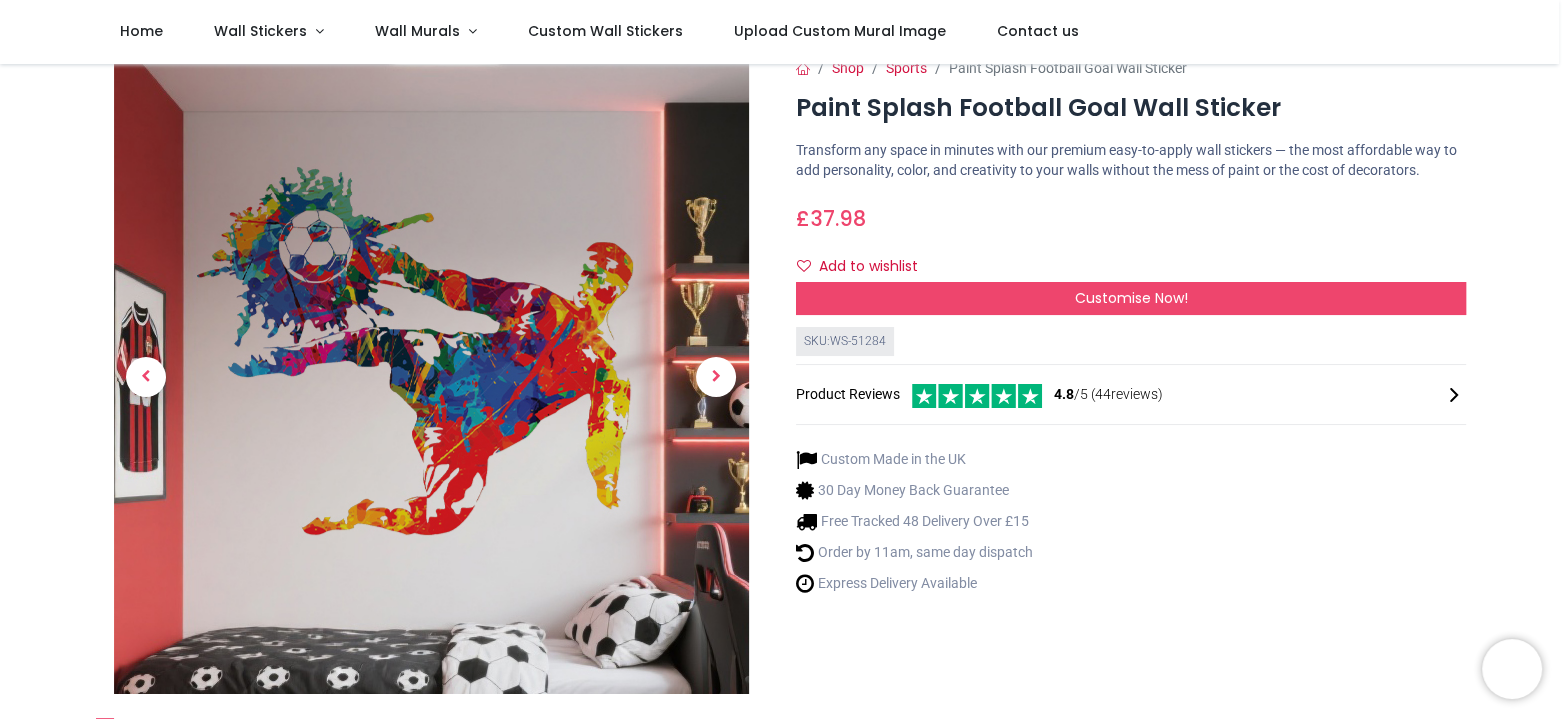 scroll, scrollTop: 0, scrollLeft: 0, axis: both 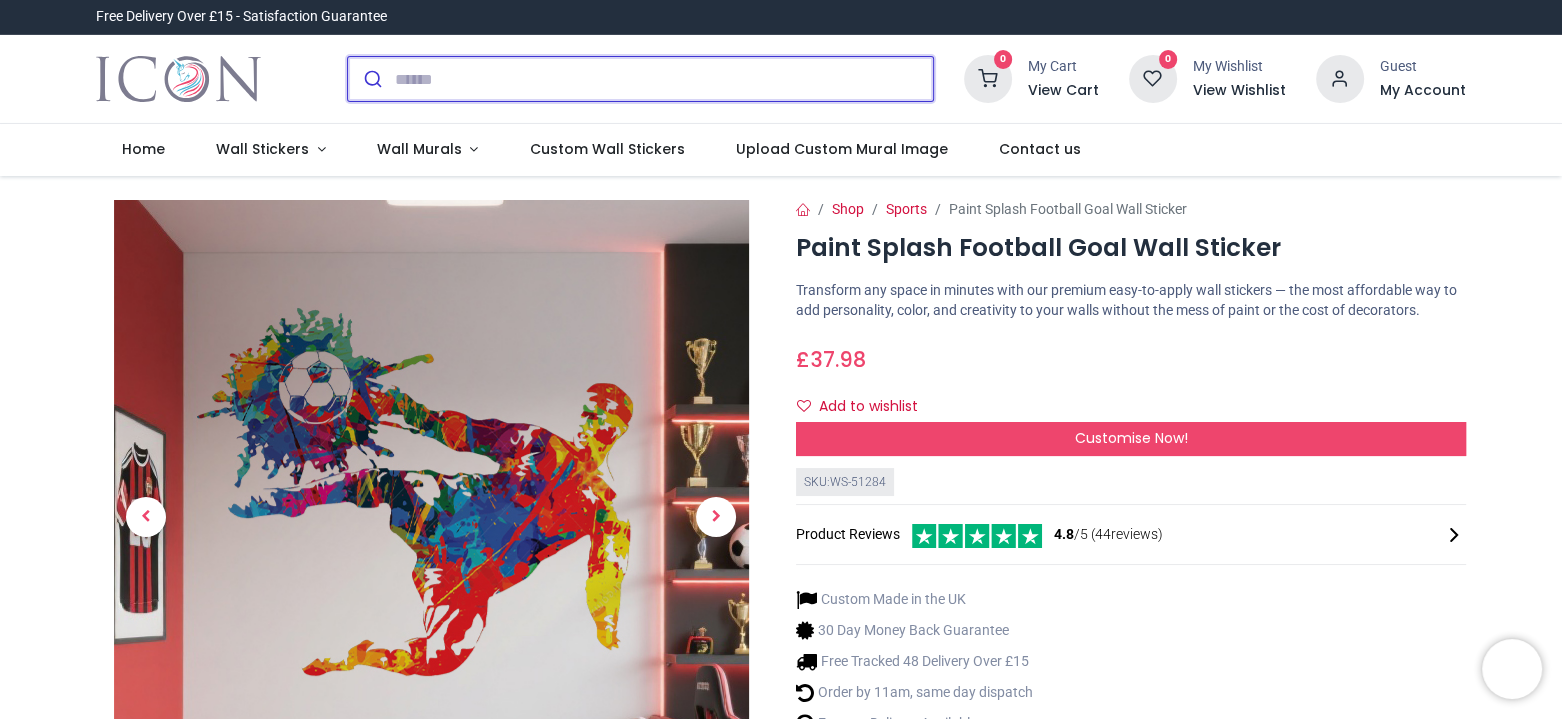 click at bounding box center (664, 79) 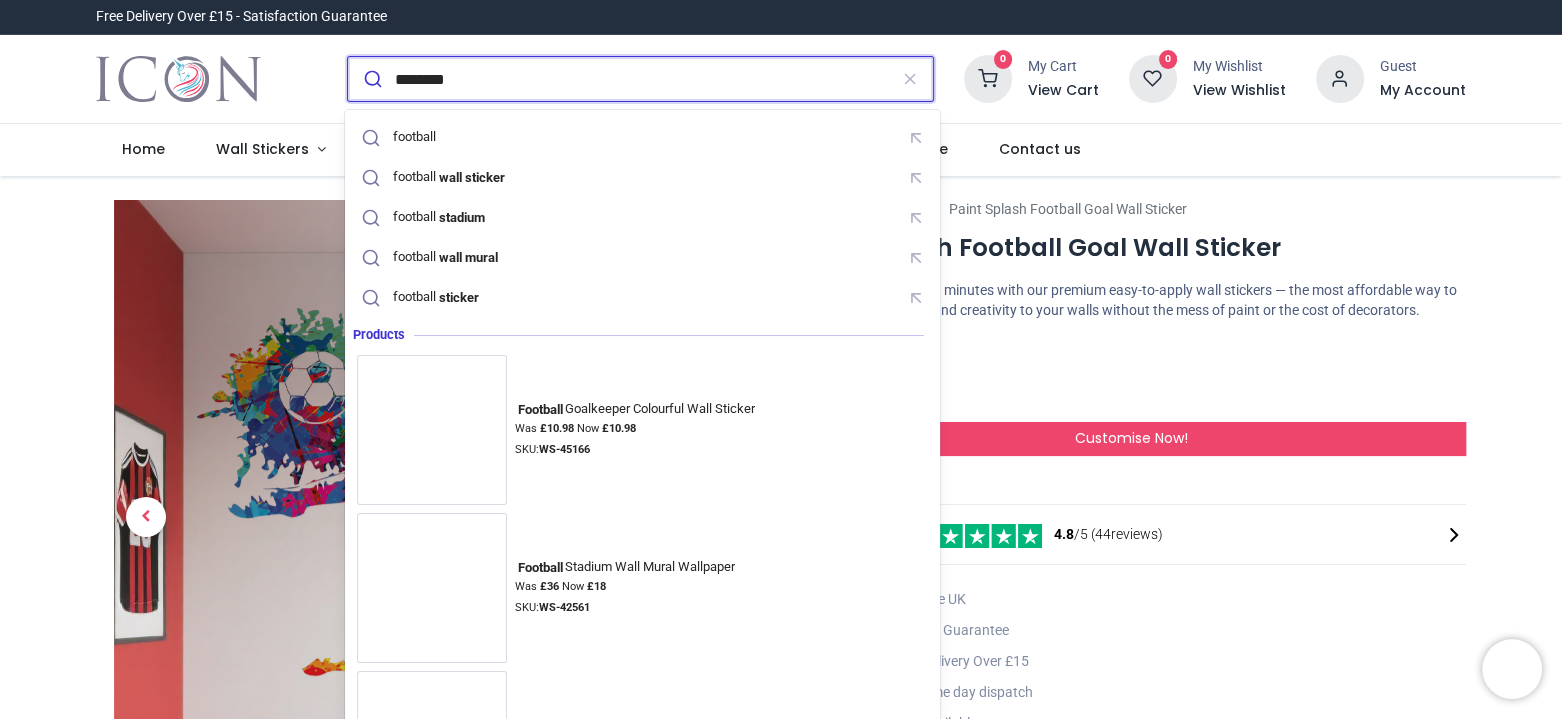 type on "********" 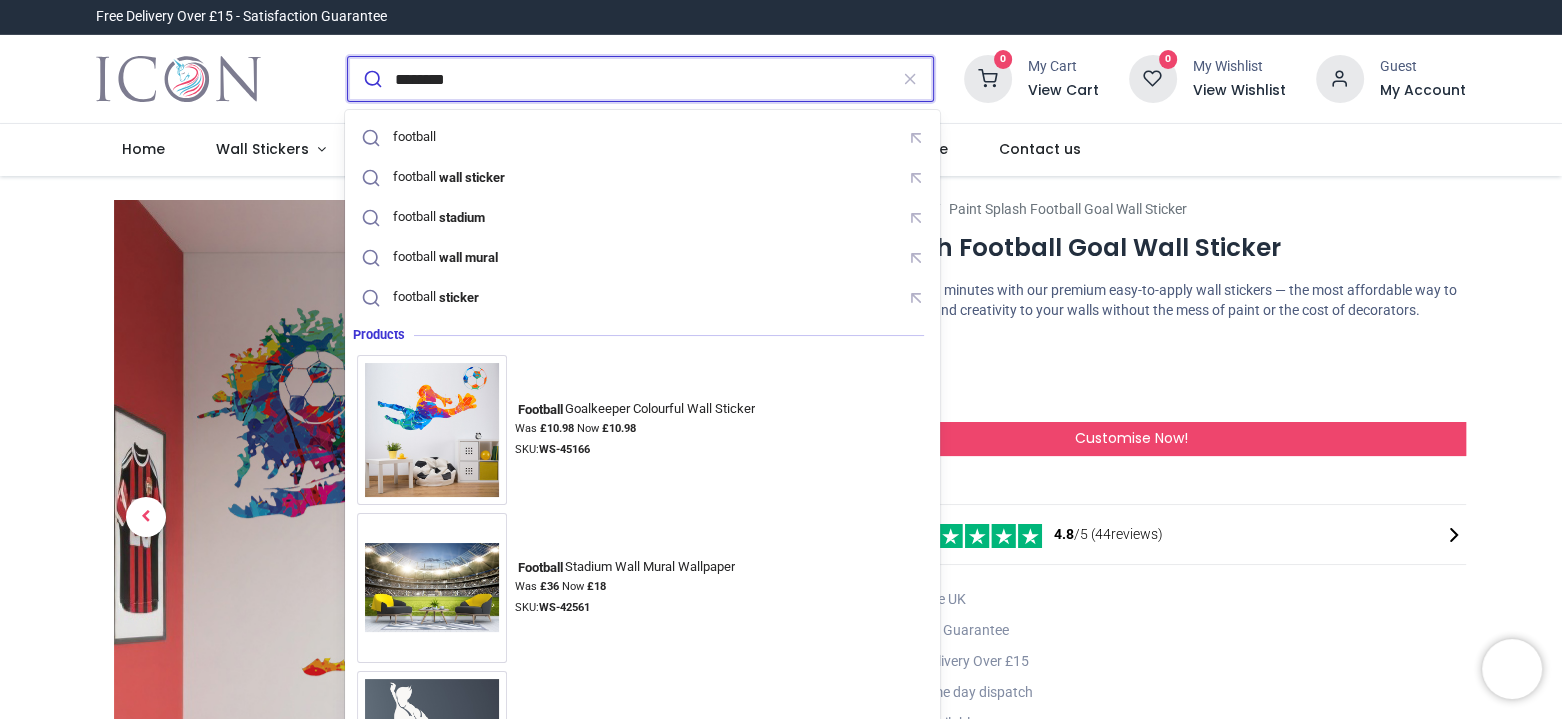 click at bounding box center [371, 79] 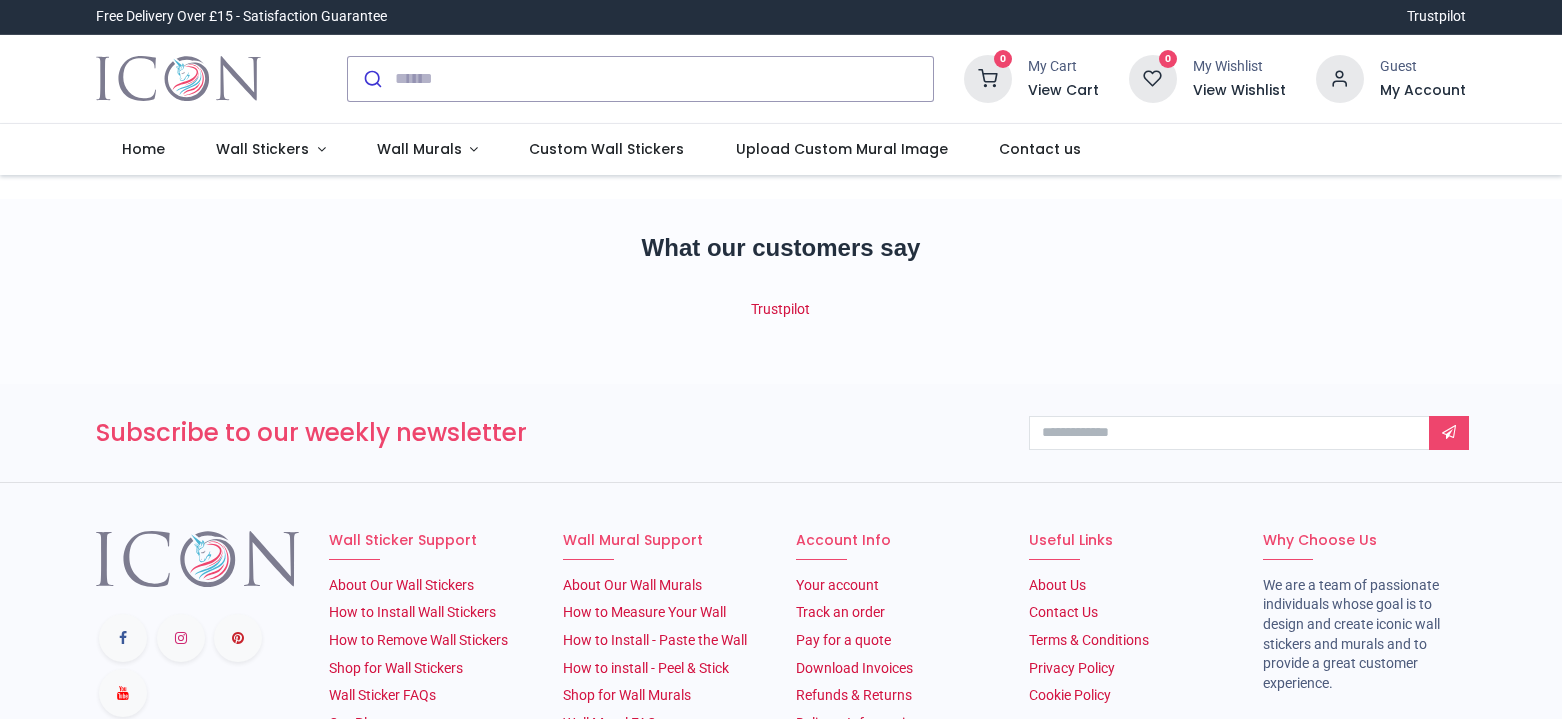 scroll, scrollTop: 0, scrollLeft: 0, axis: both 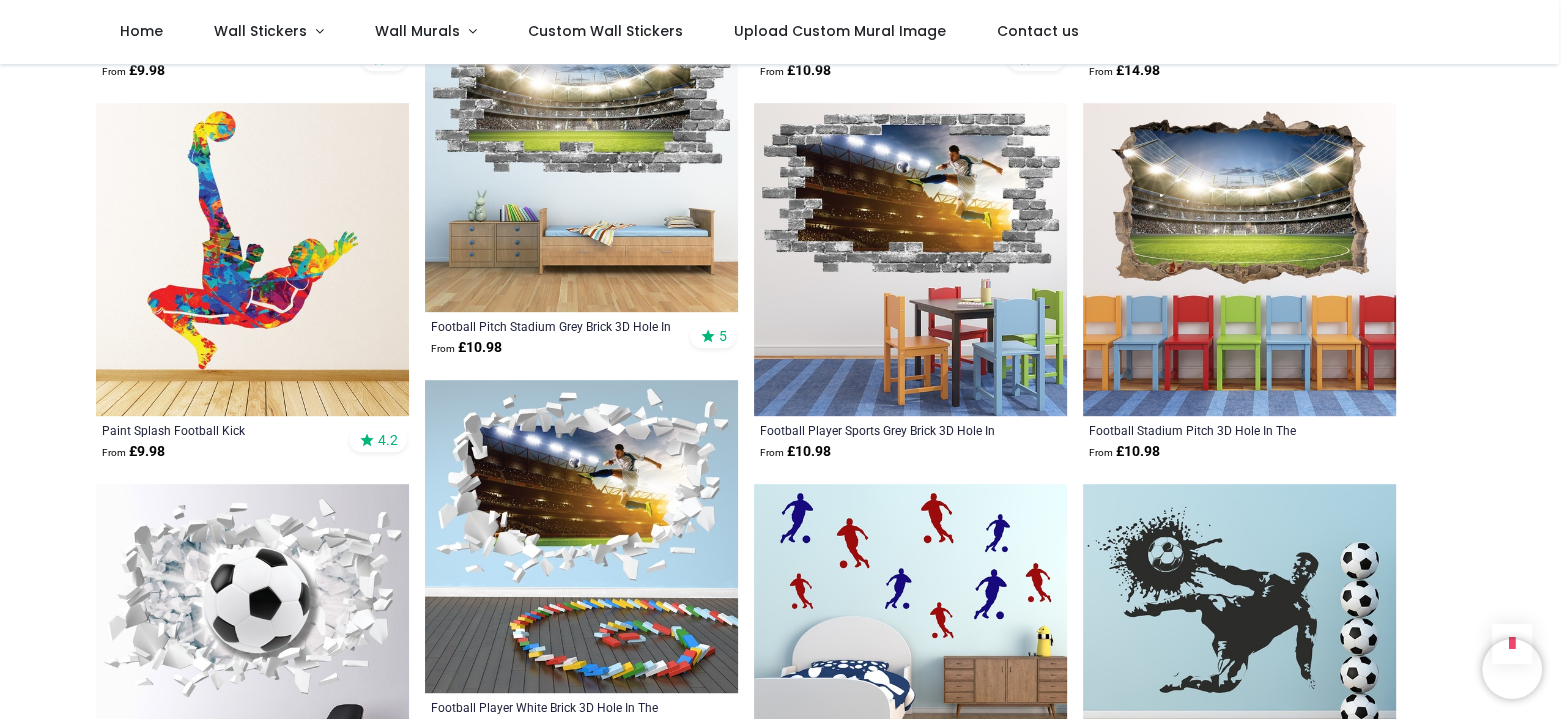 click at bounding box center [252, 640] 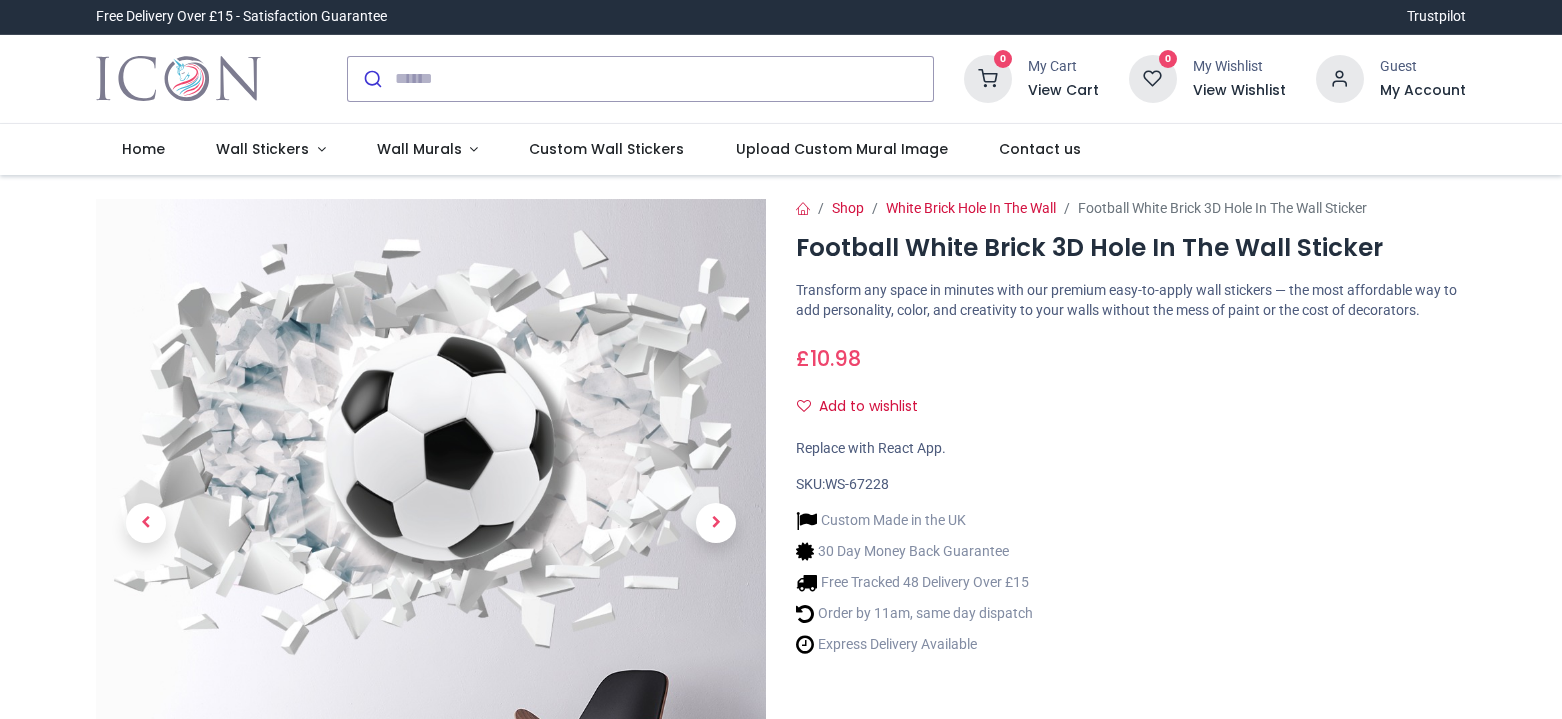 scroll, scrollTop: 0, scrollLeft: 0, axis: both 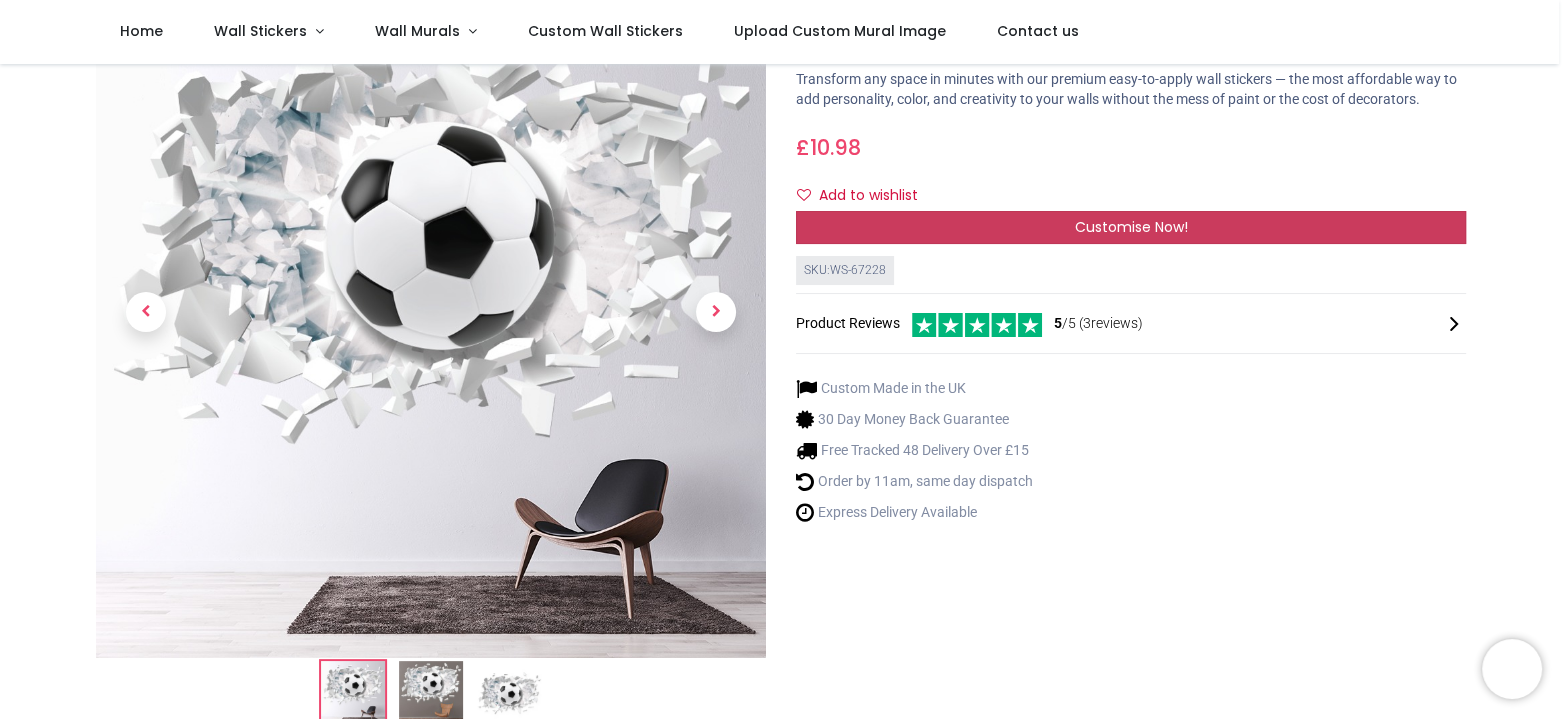 click on "Customise Now!" at bounding box center [1130, 227] 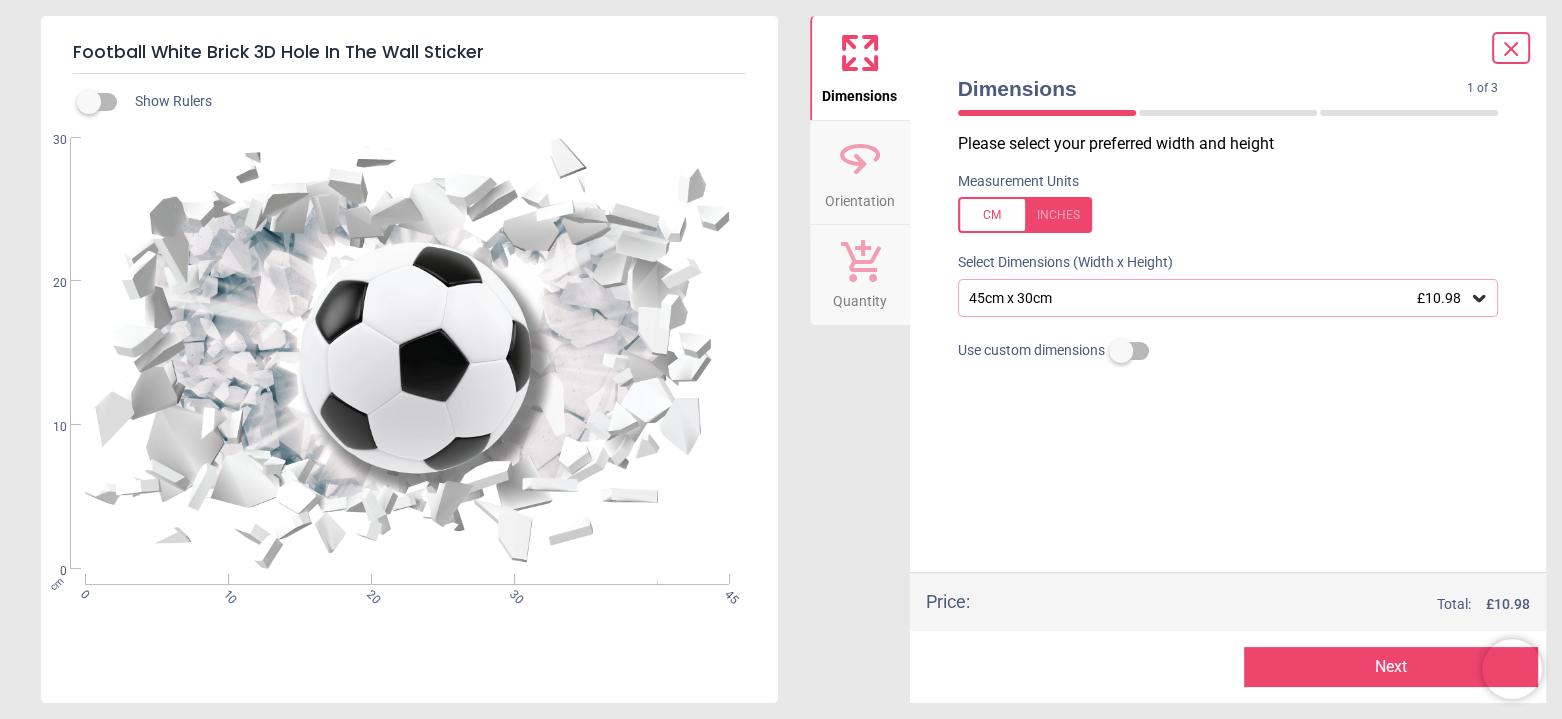 click on "45cm  x  30cm       £10.98" at bounding box center [1228, 298] 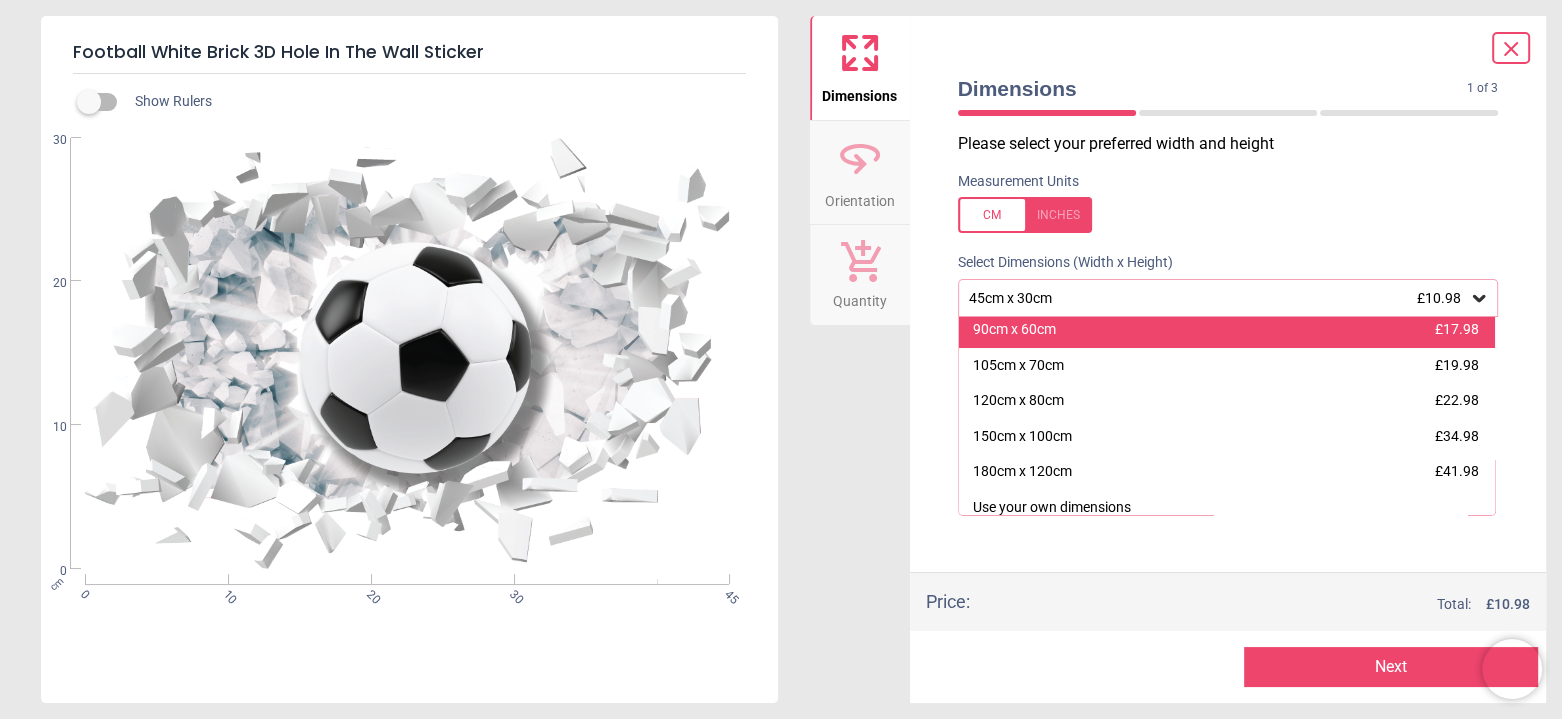 scroll, scrollTop: 121, scrollLeft: 0, axis: vertical 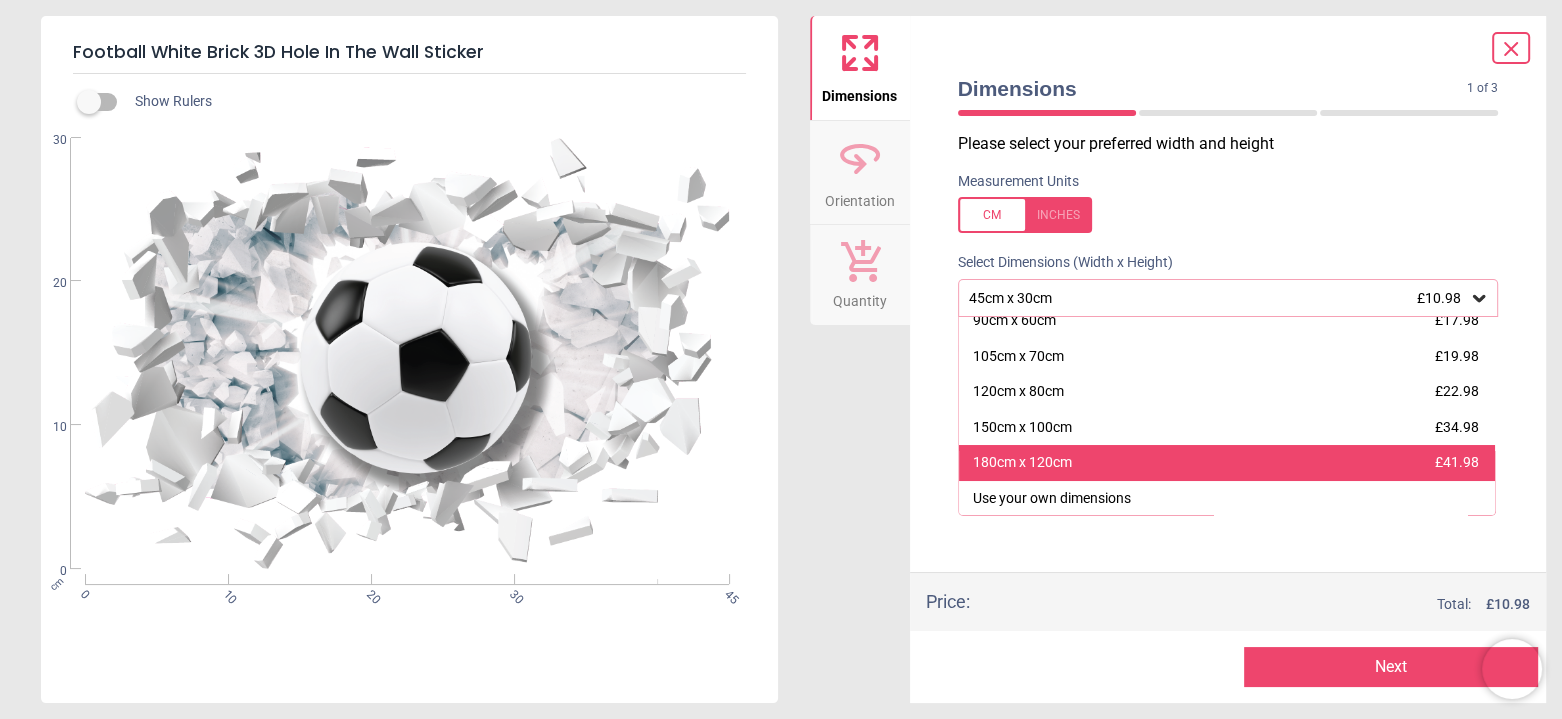 click on "180cm  x  120cm       £41.98" at bounding box center (1227, 463) 